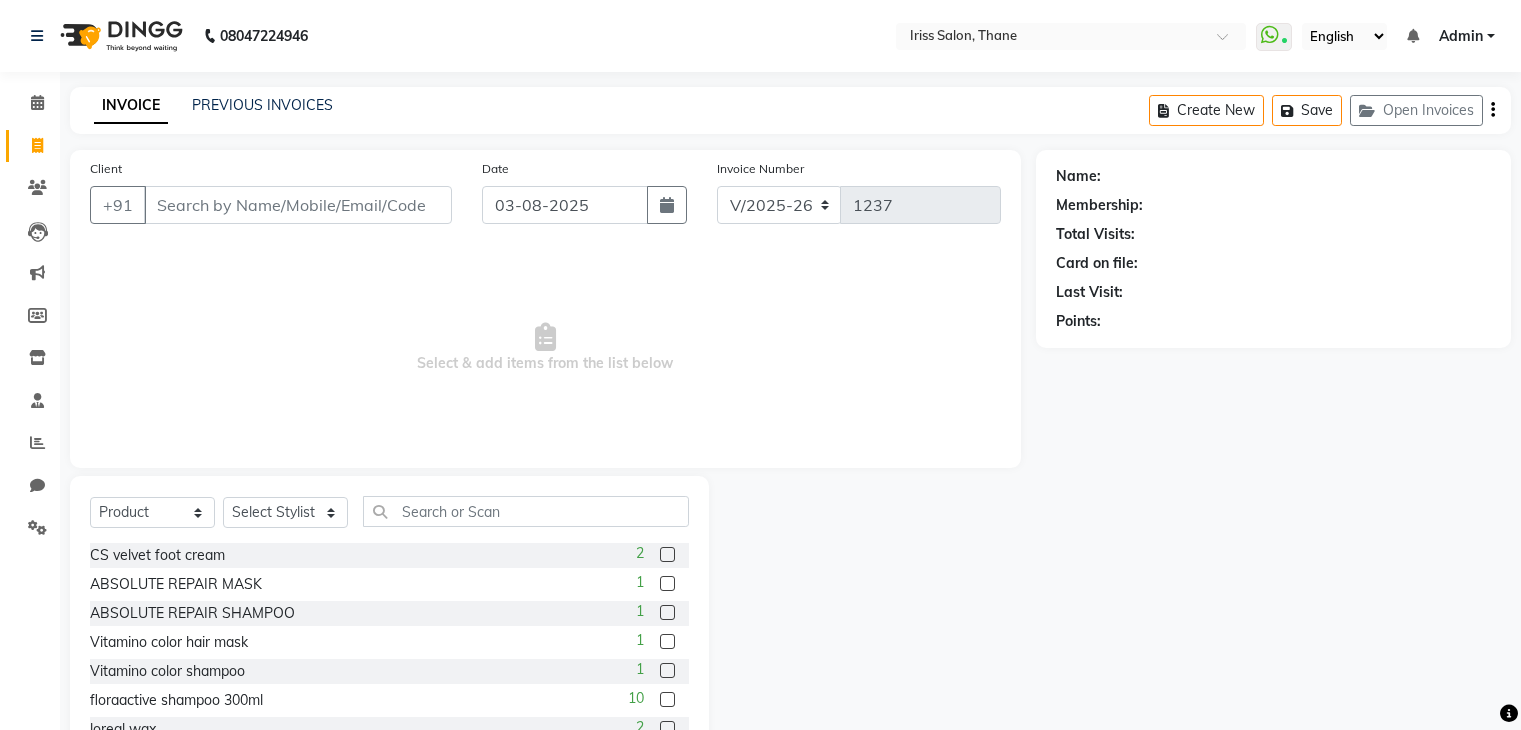 select on "7676" 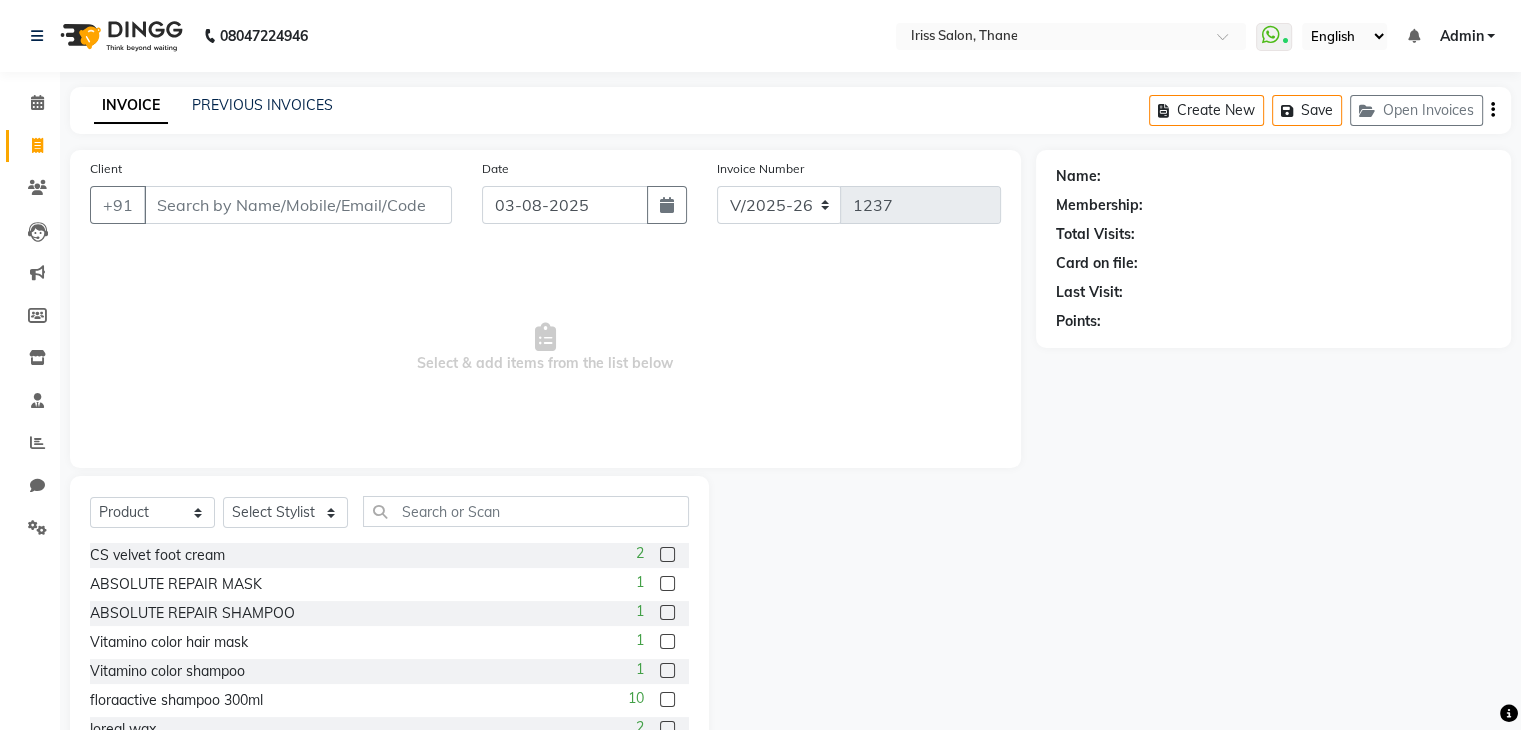 scroll, scrollTop: 0, scrollLeft: 0, axis: both 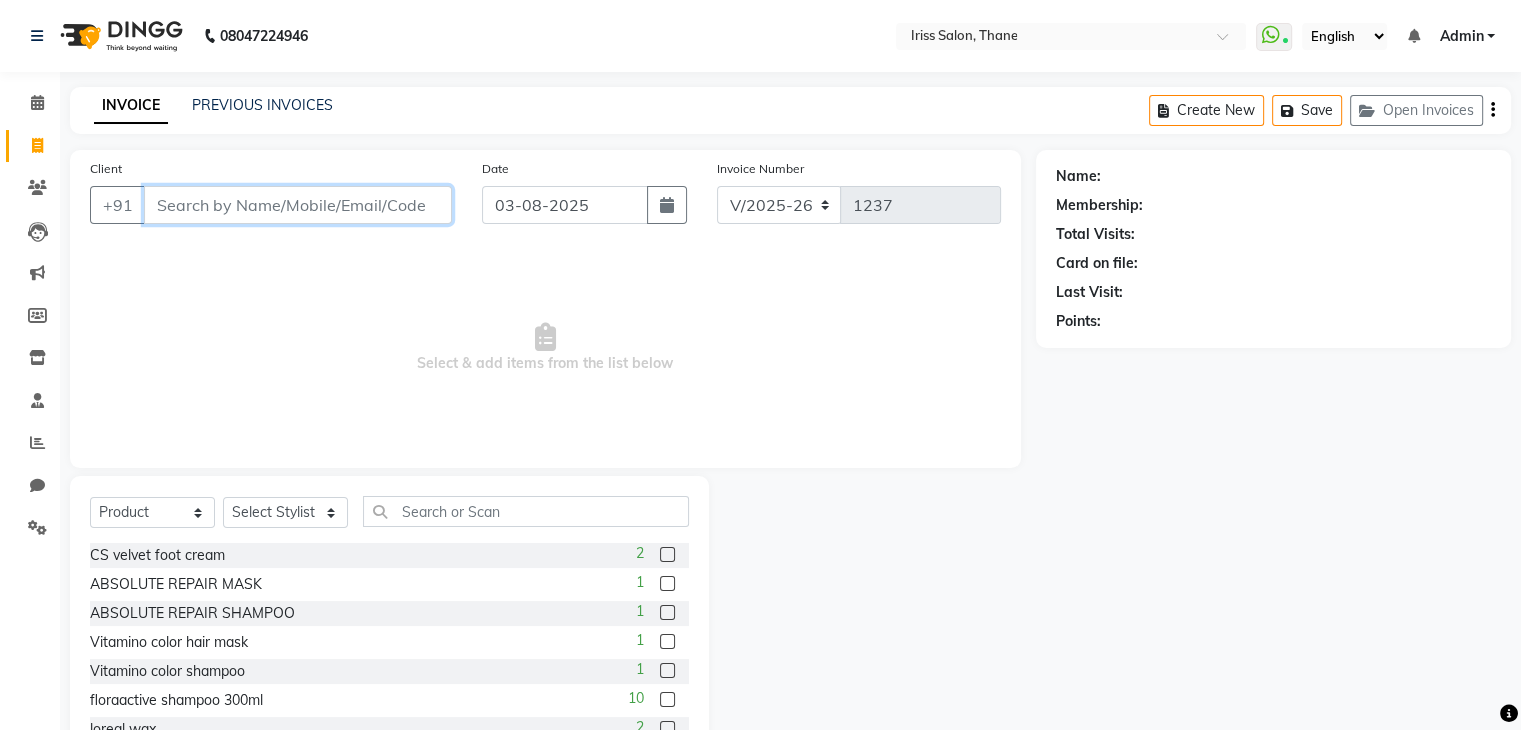 click on "Client" at bounding box center (298, 205) 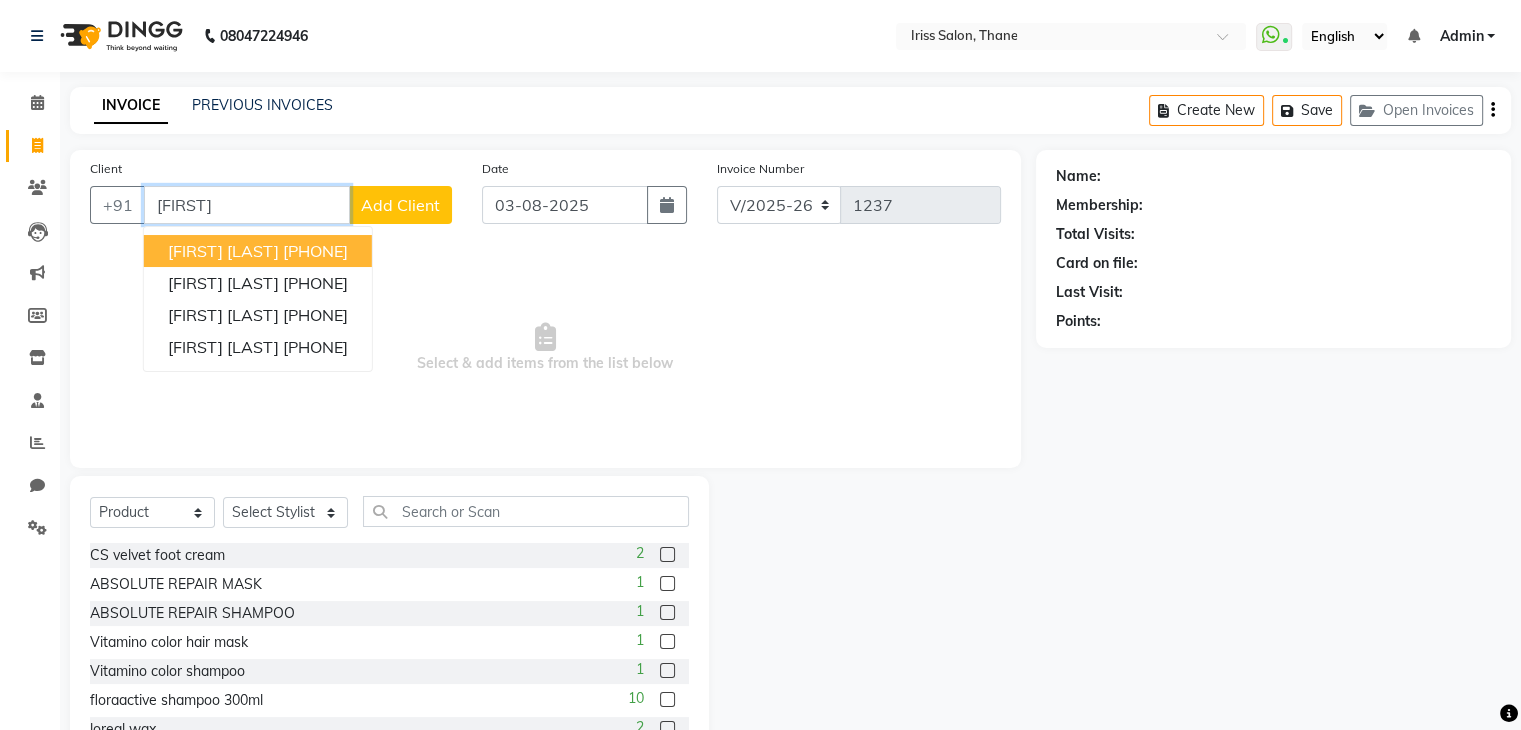 click on "[FIRST] [LAST] [PHONE]" at bounding box center (258, 251) 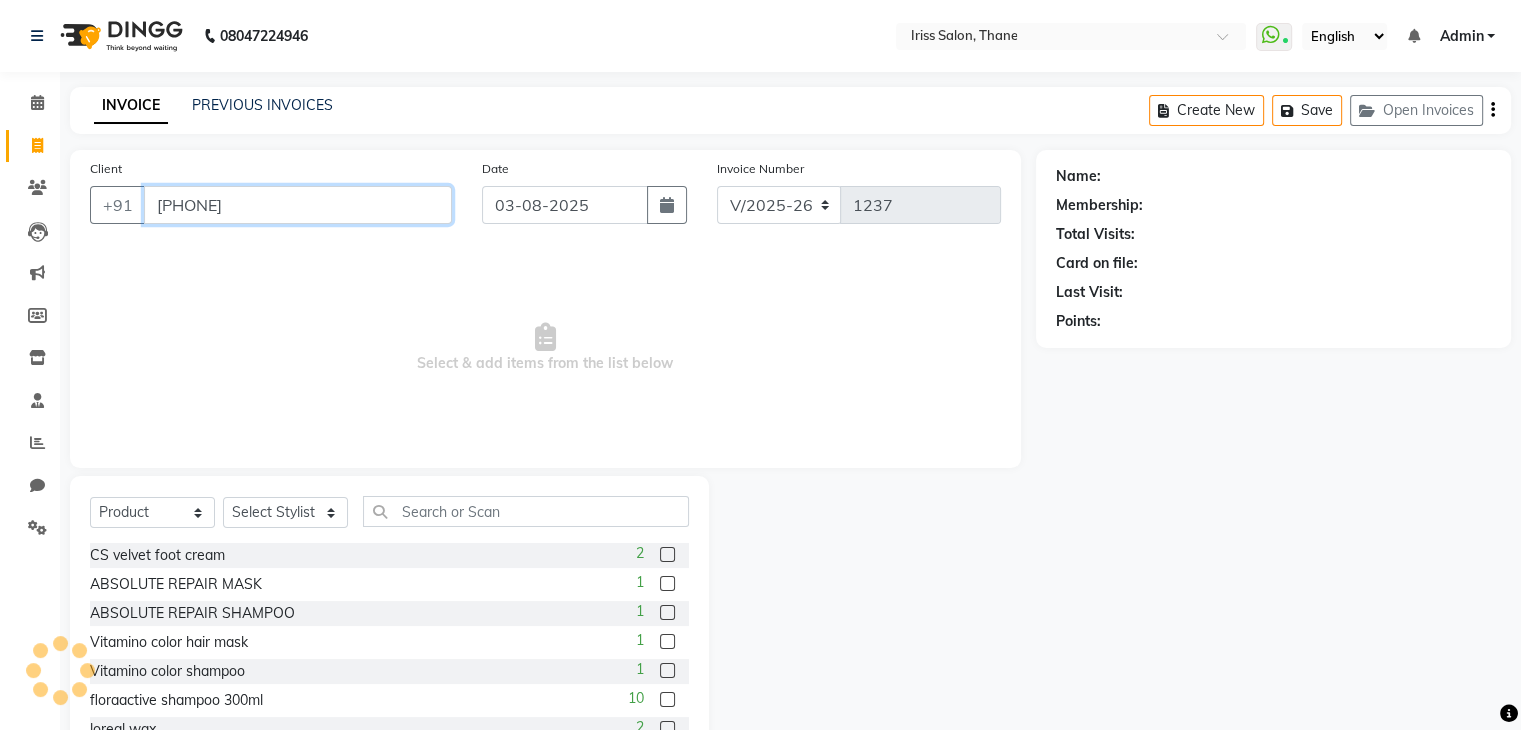 type on "[PHONE]" 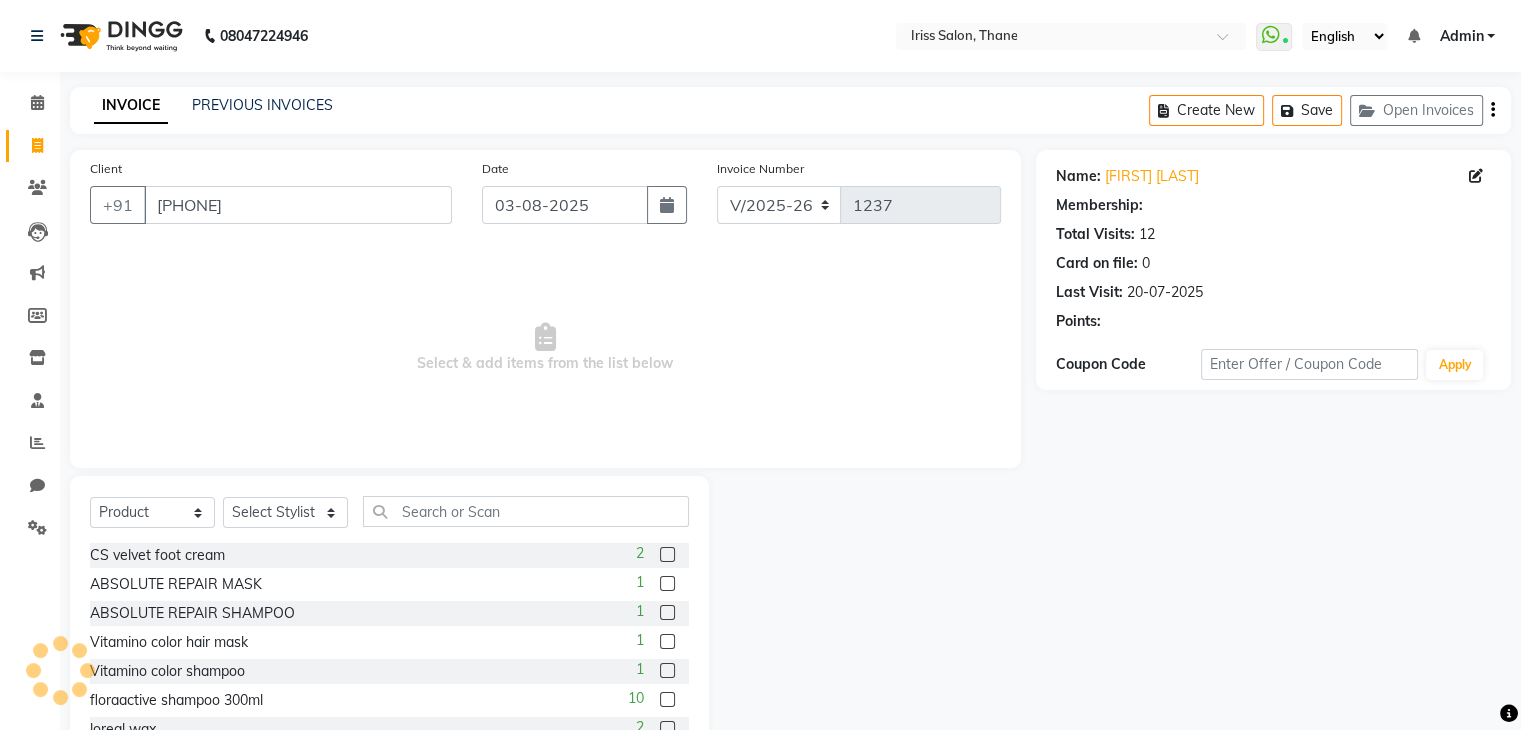 select on "1: Object" 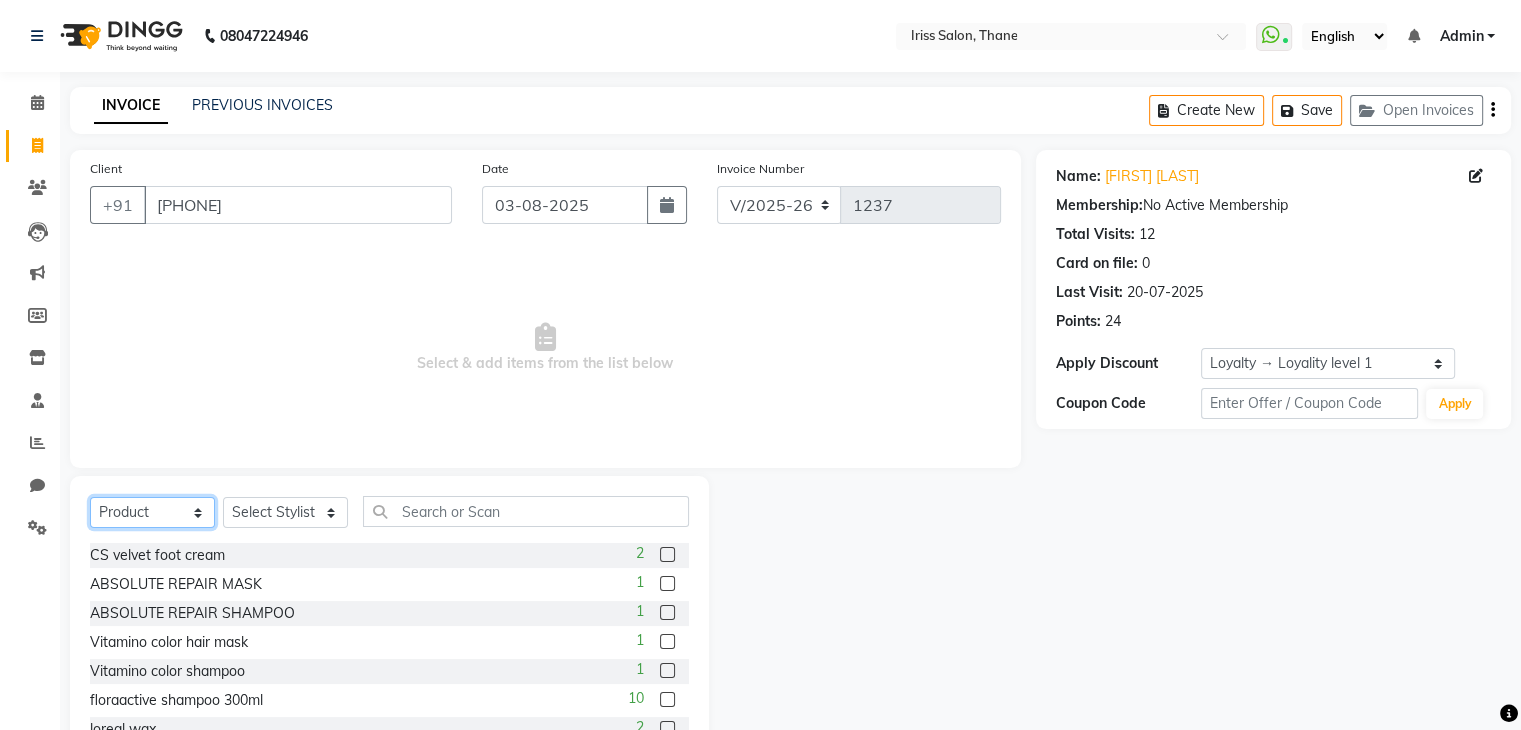 click on "Select  Service  Product  Membership  Package Voucher Prepaid Gift Card" 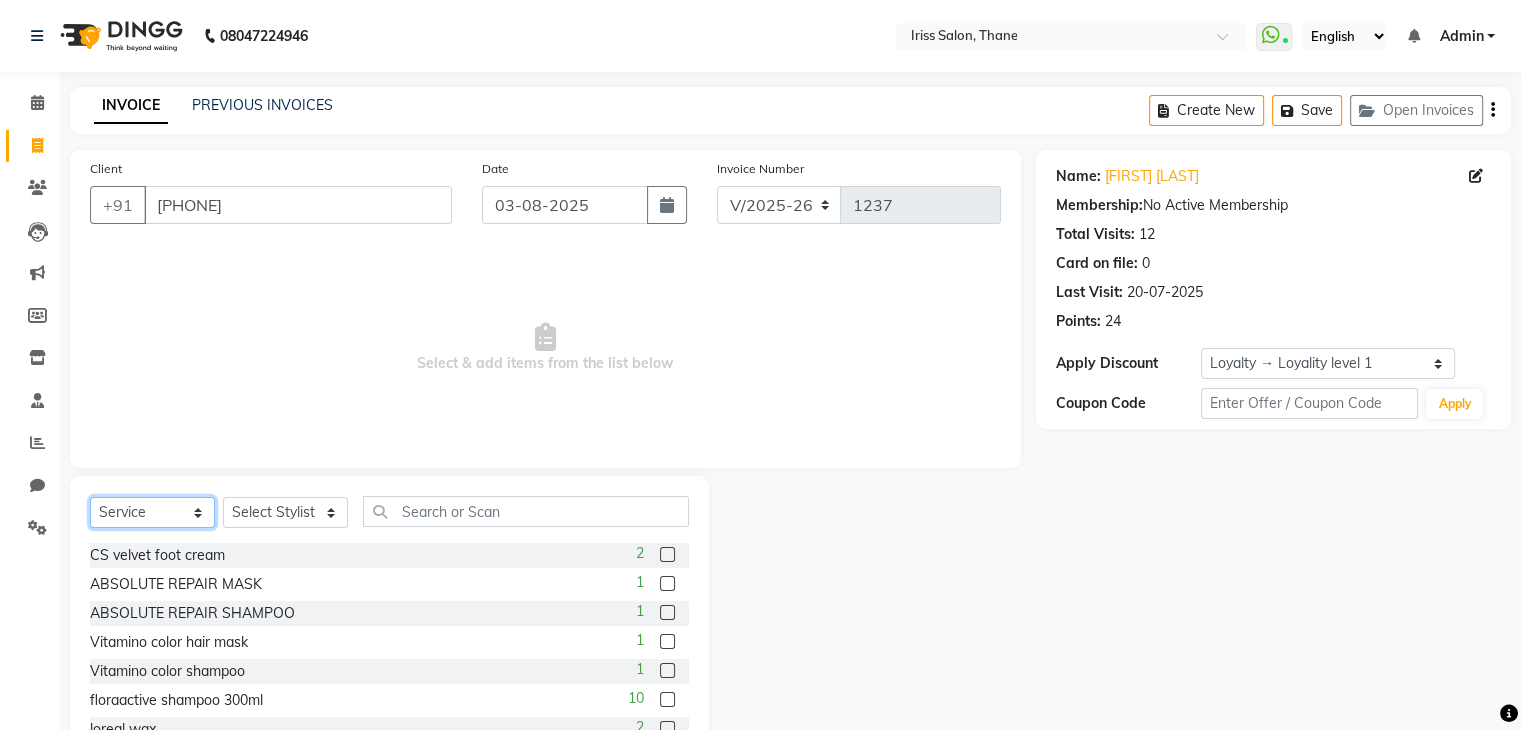 click on "Select  Service  Product  Membership  Package Voucher Prepaid Gift Card" 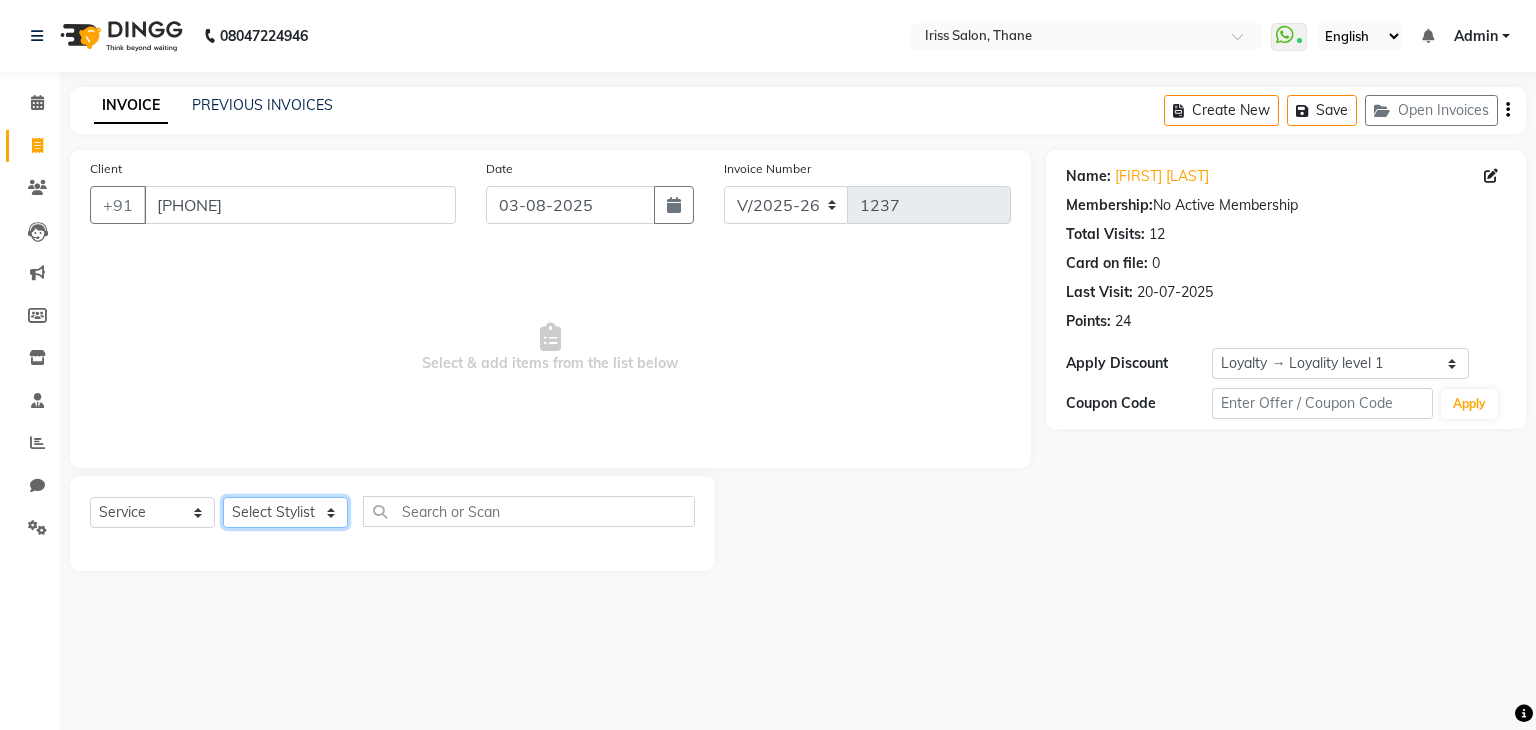 click on "Select Stylist [FIRST] [LAST] [FIRST] [LAST] [FIRST] [LAST] [FIRST] [LAST] [FIRST] [LAST] [FIRST] [LAST] [FIRST] [LAST] [FIRST] [LAST]" 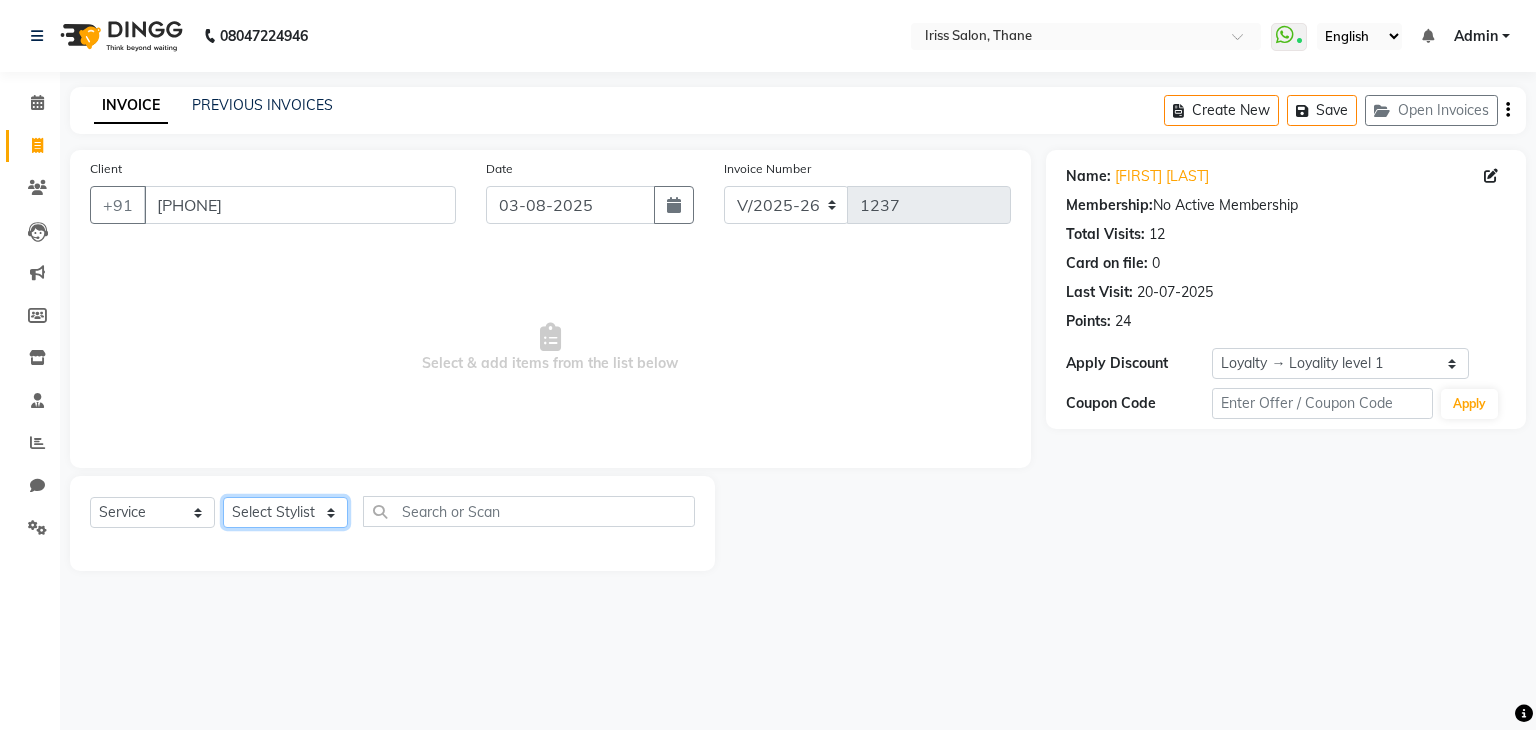 select on "87777" 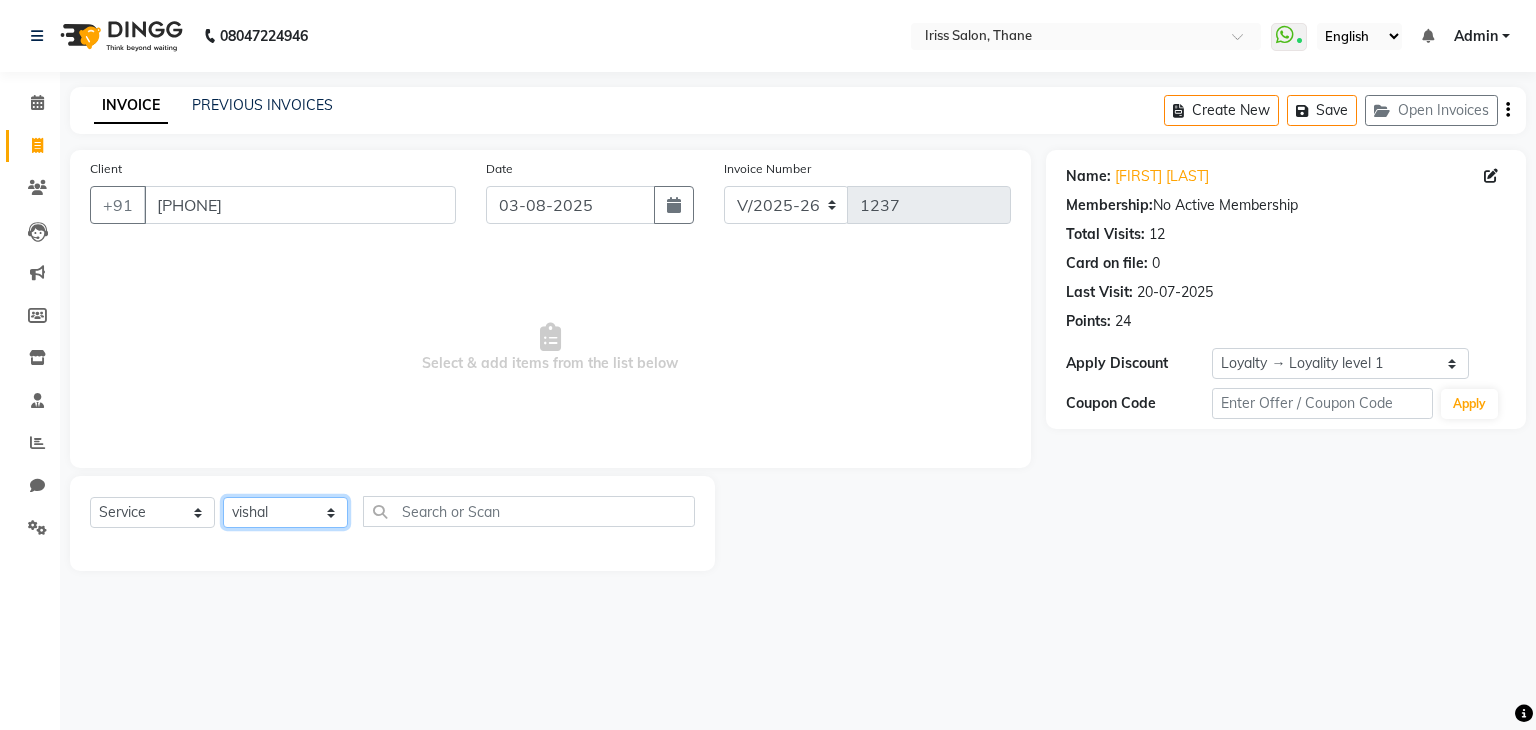click on "Select Stylist [FIRST] [LAST] [FIRST] [LAST] [FIRST] [LAST] [FIRST] [LAST] [FIRST] [LAST] [FIRST] [LAST] [FIRST] [LAST] [FIRST] [LAST]" 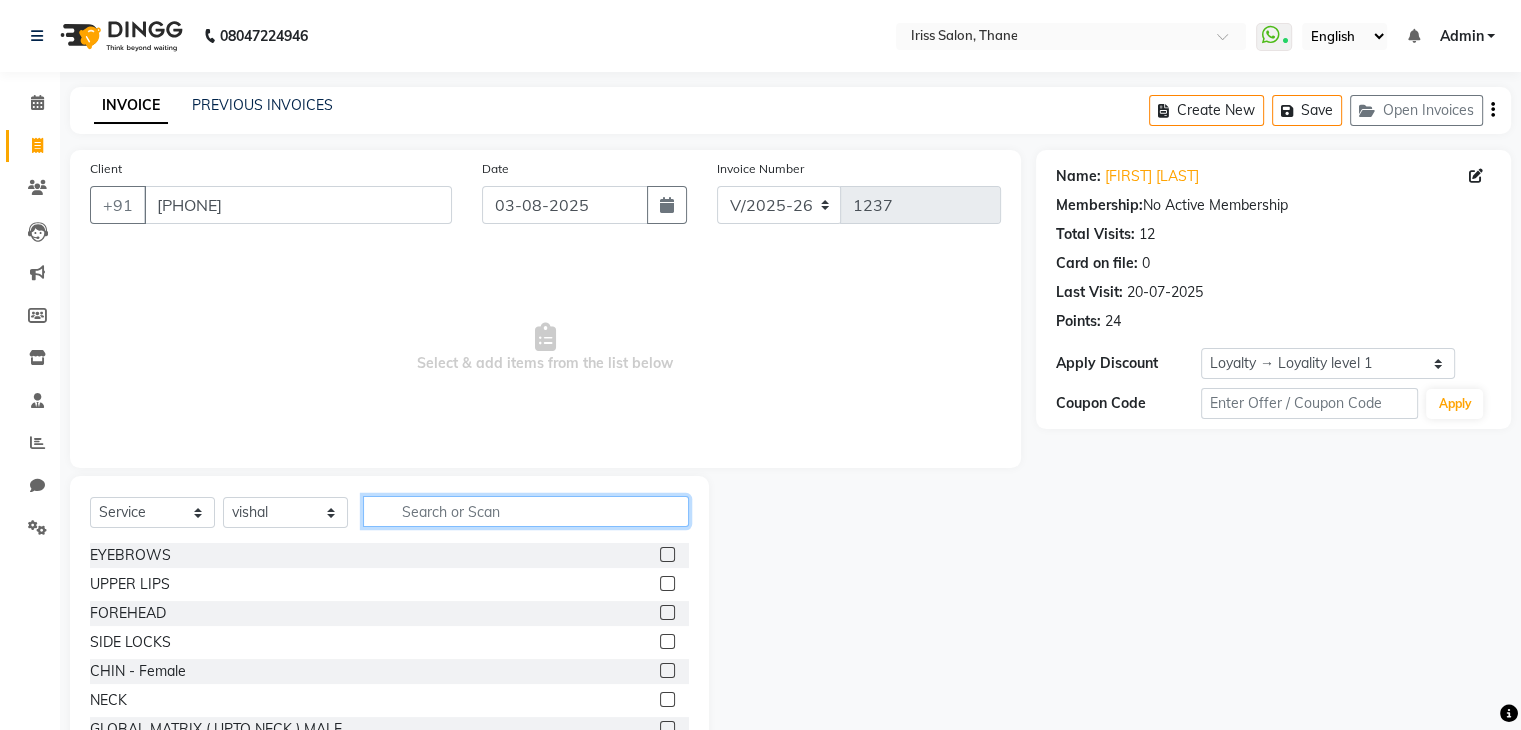 click 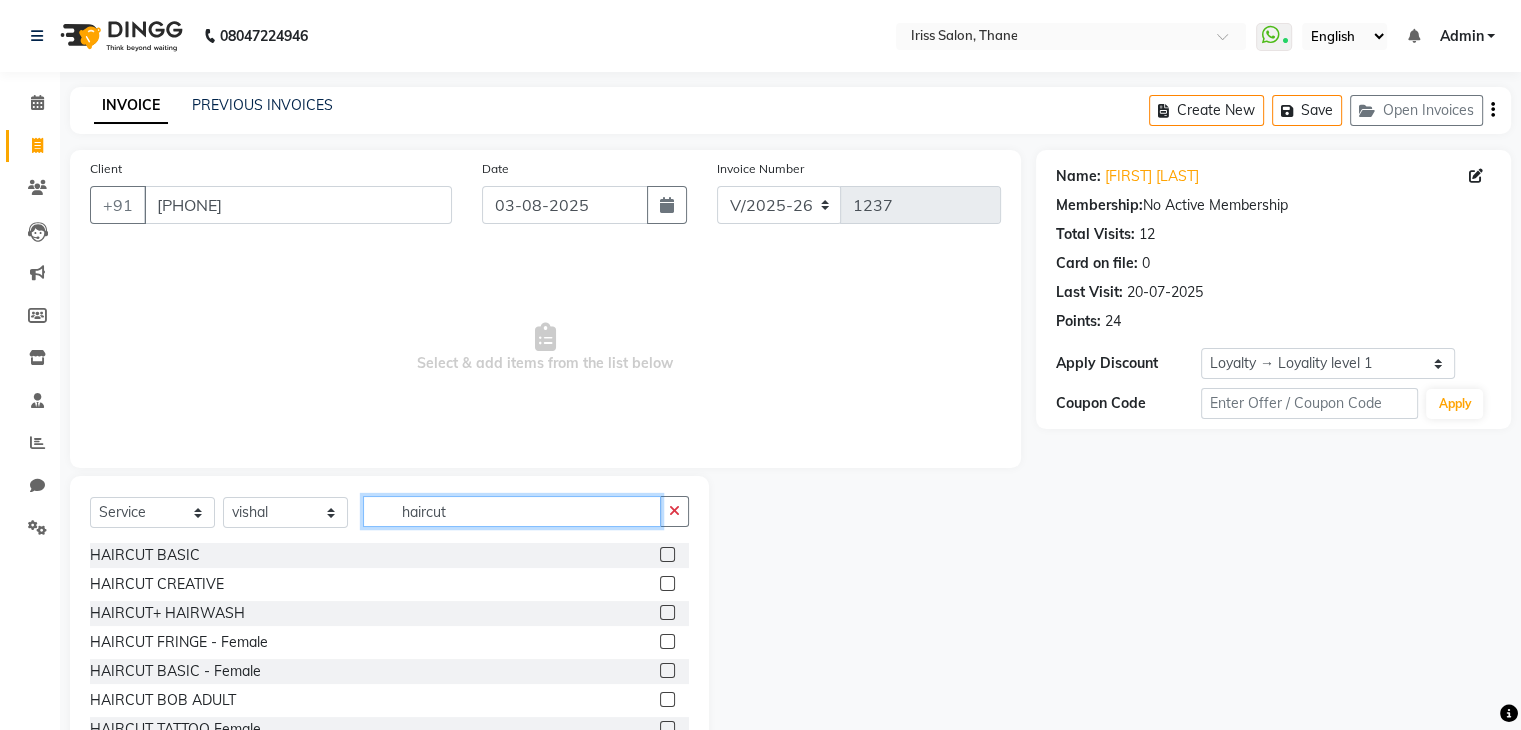 type on "haircut" 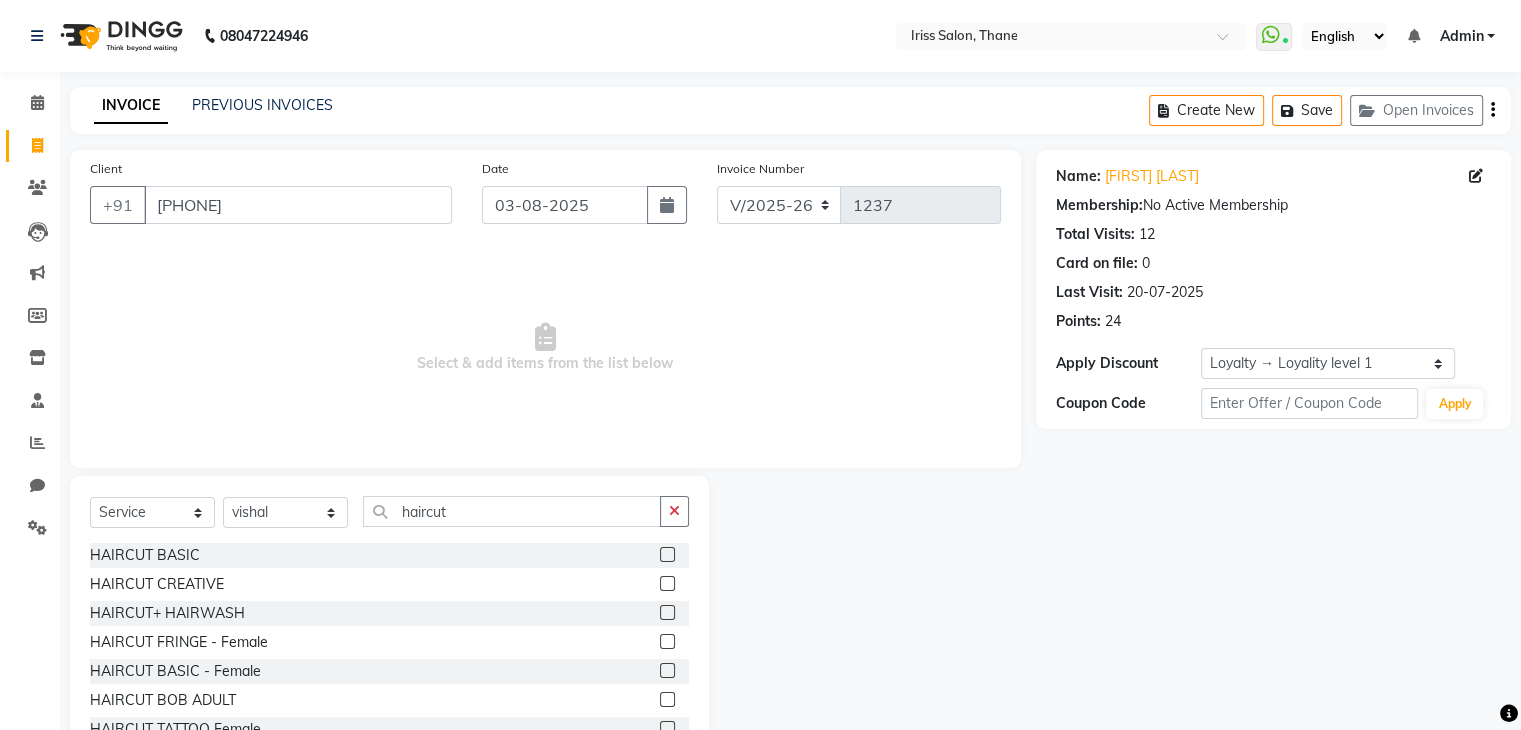 click 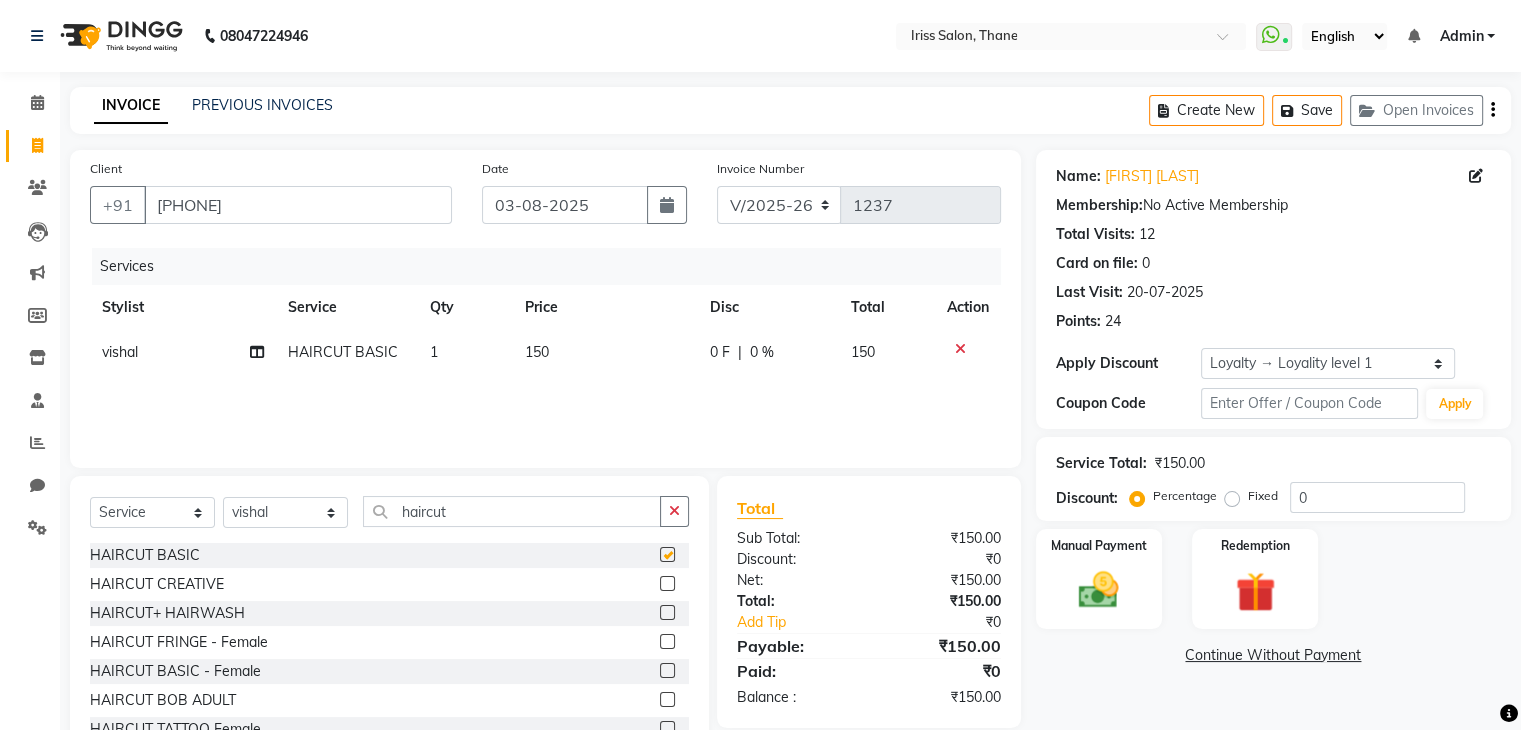 checkbox on "false" 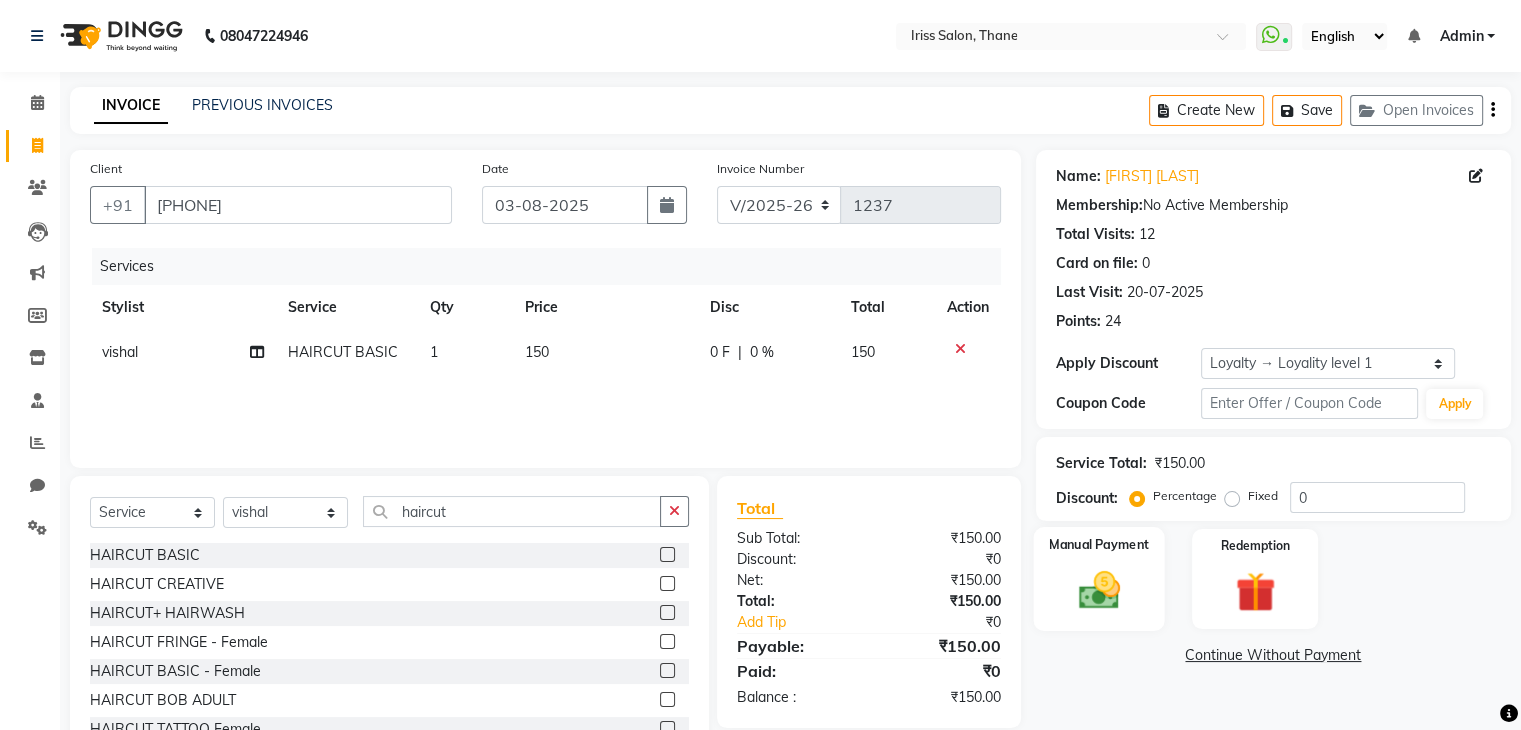click 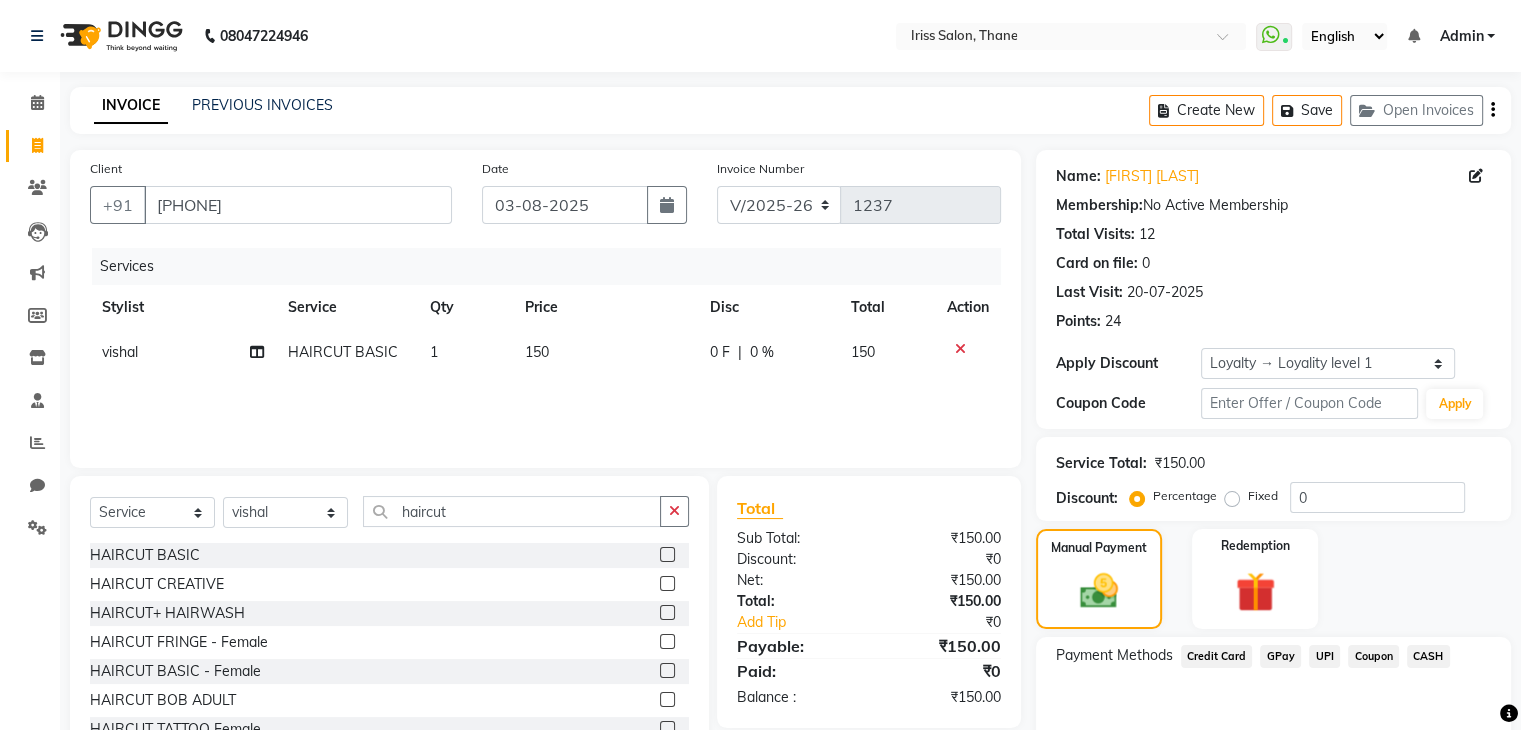 click on "UPI" 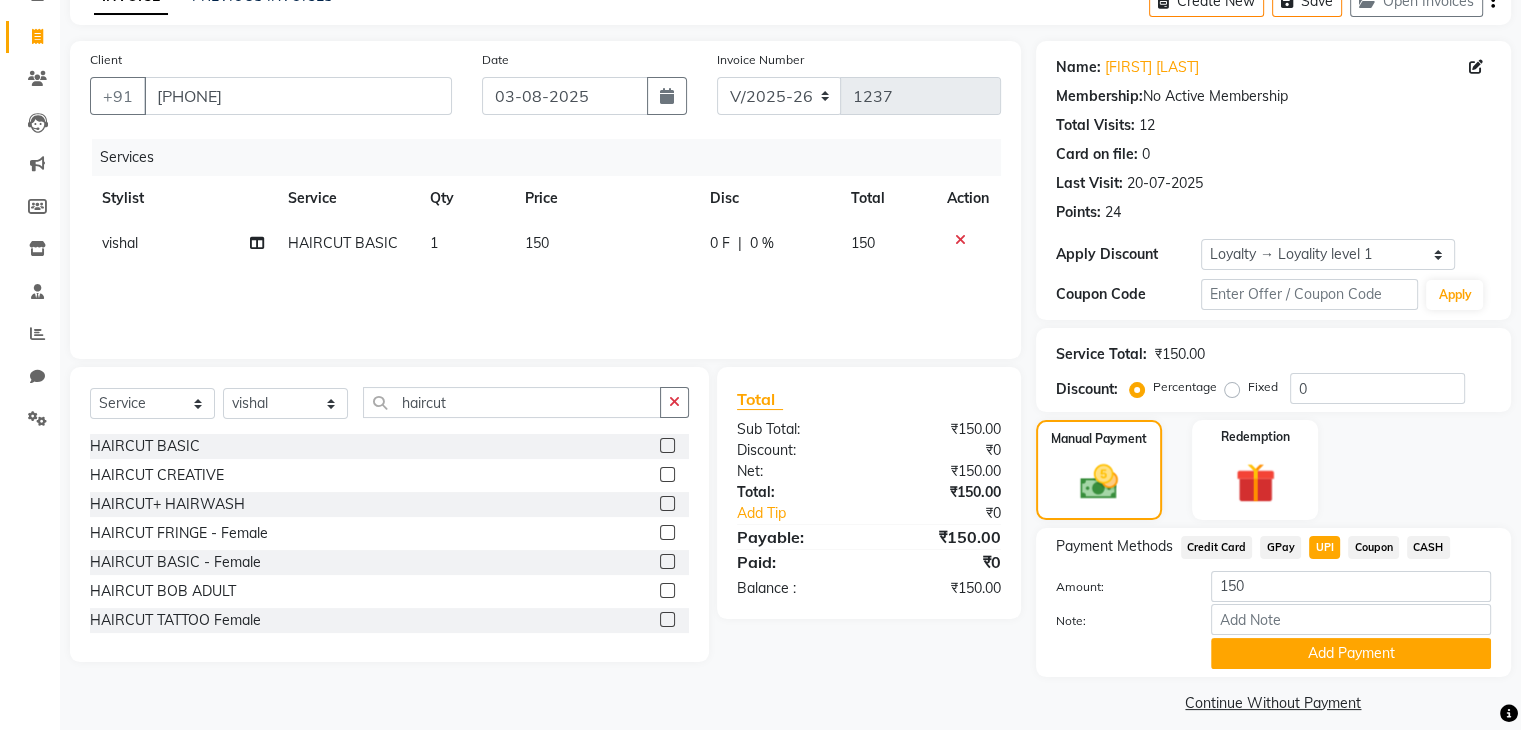 scroll, scrollTop: 128, scrollLeft: 0, axis: vertical 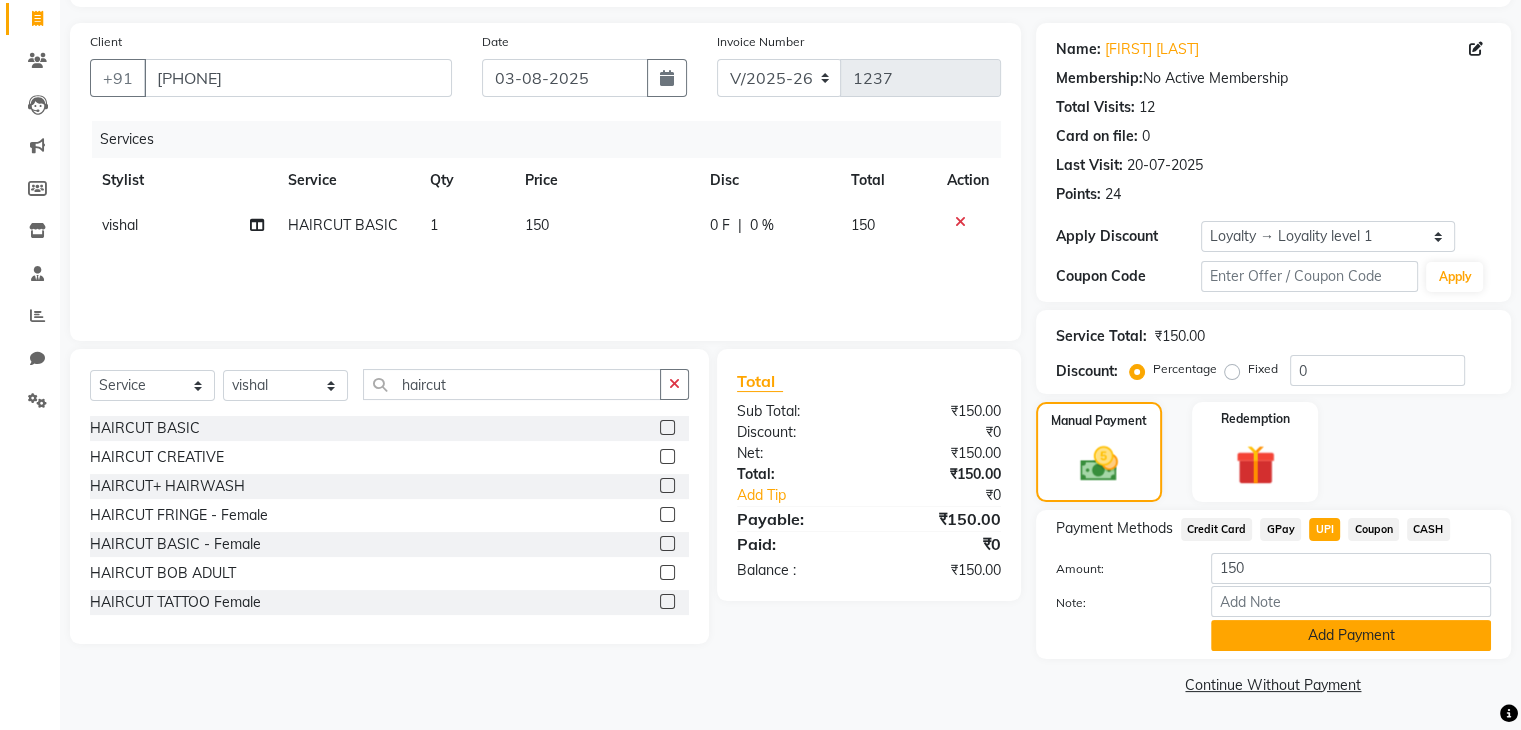 click on "Add Payment" 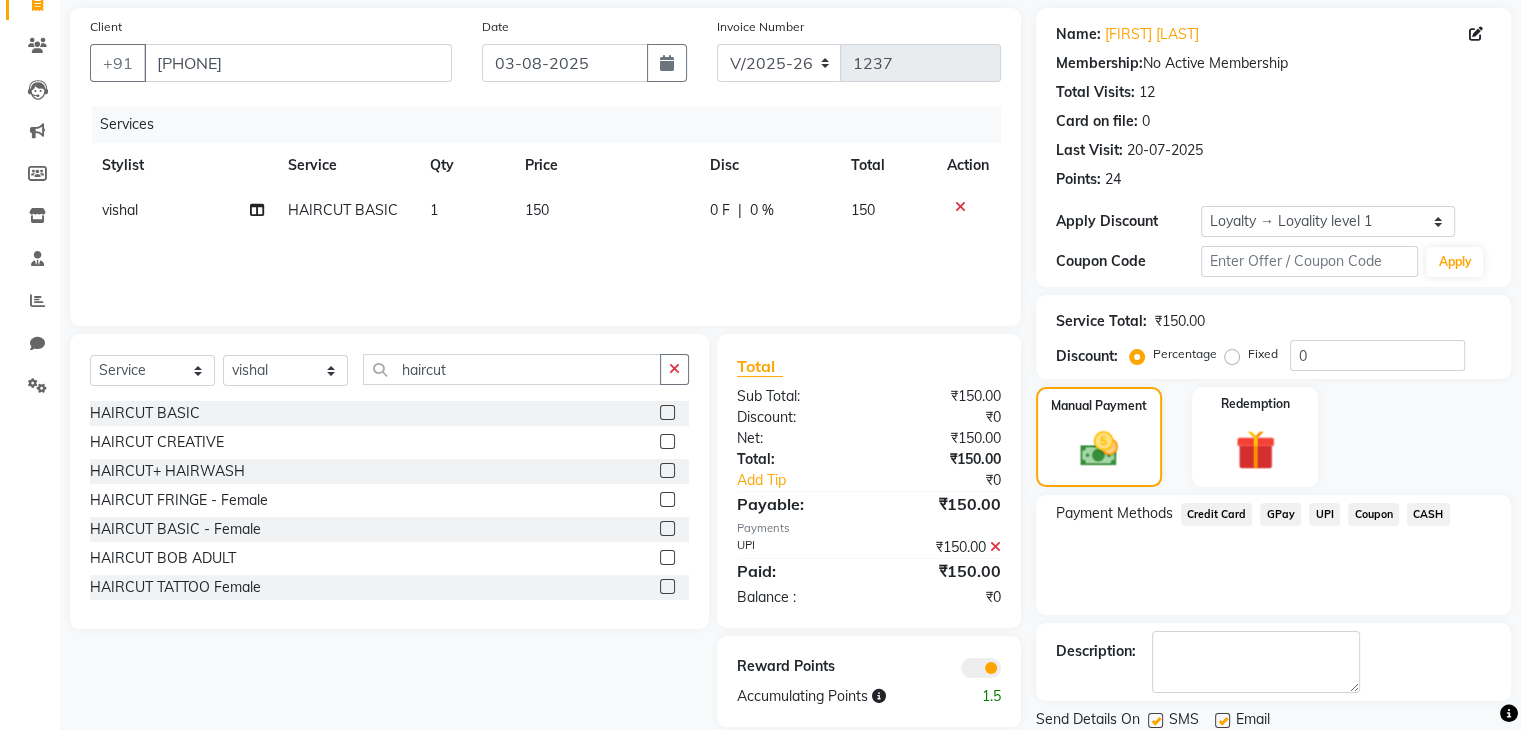 scroll, scrollTop: 209, scrollLeft: 0, axis: vertical 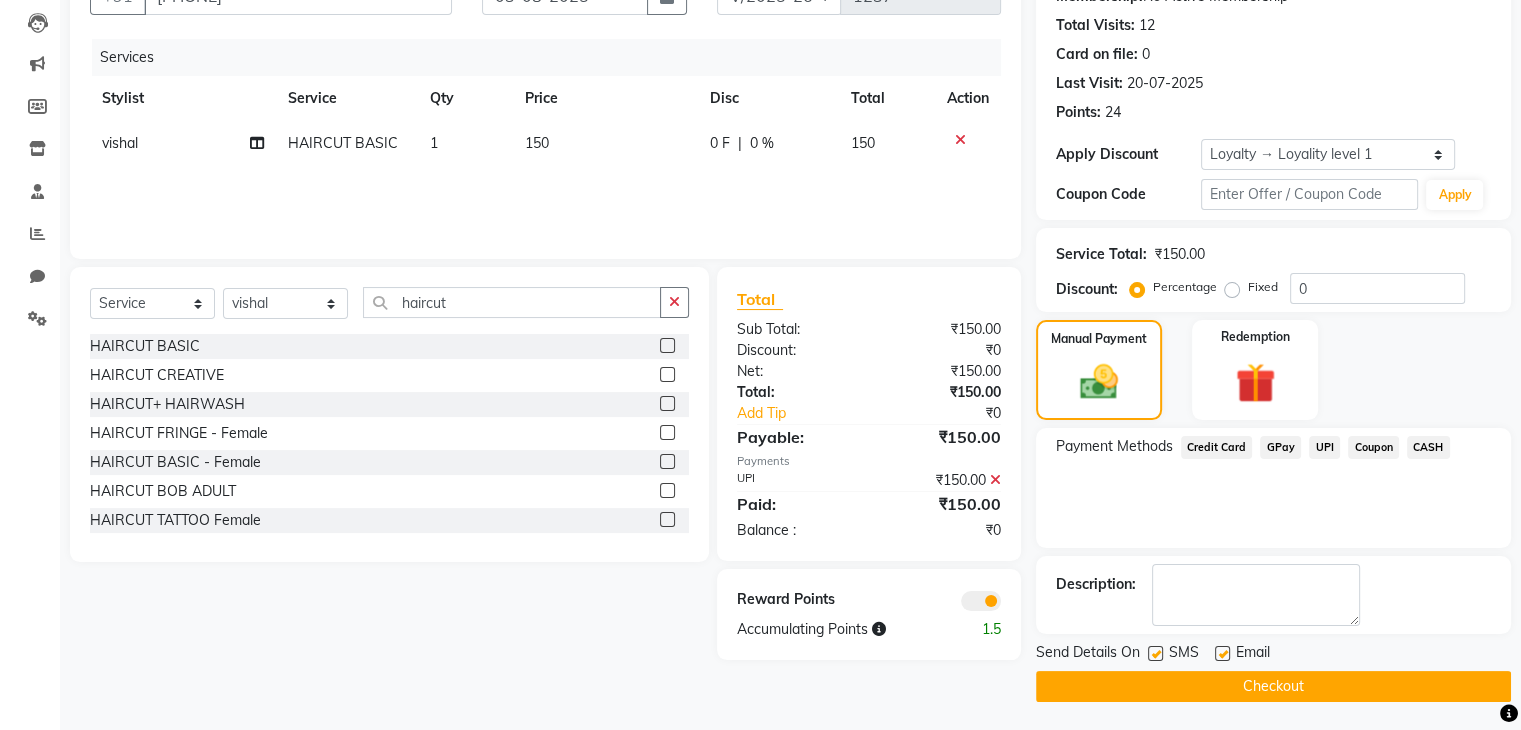click on "Checkout" 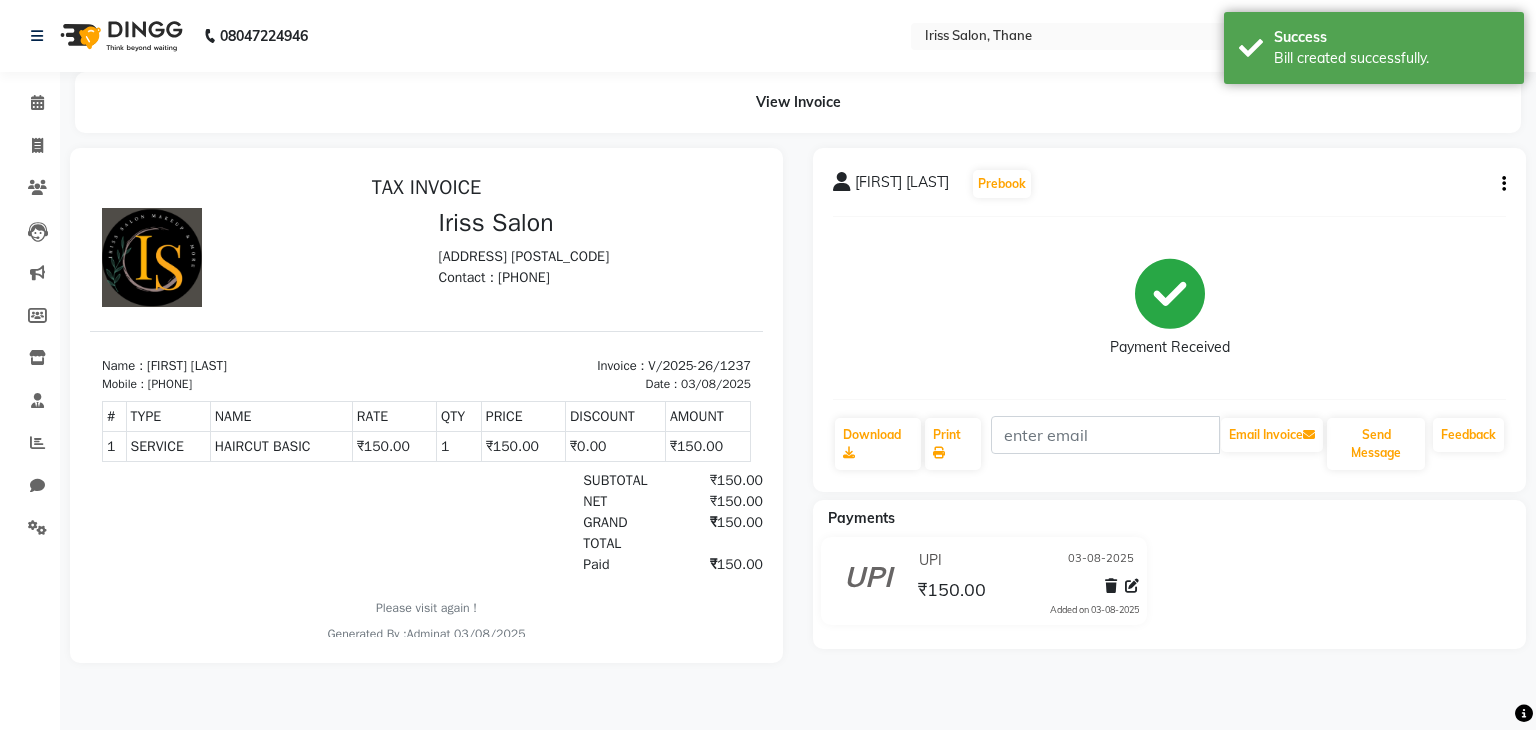 scroll, scrollTop: 0, scrollLeft: 0, axis: both 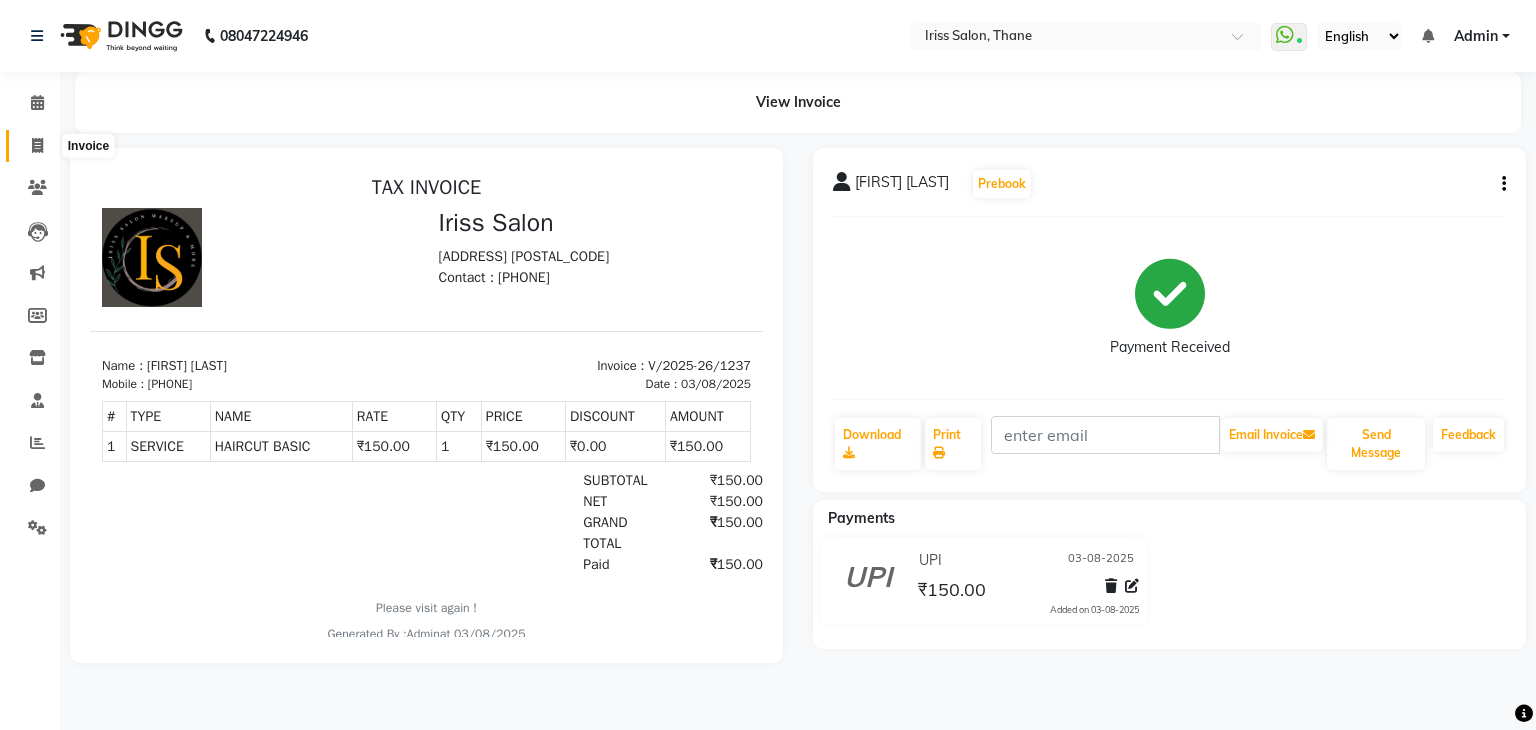 click 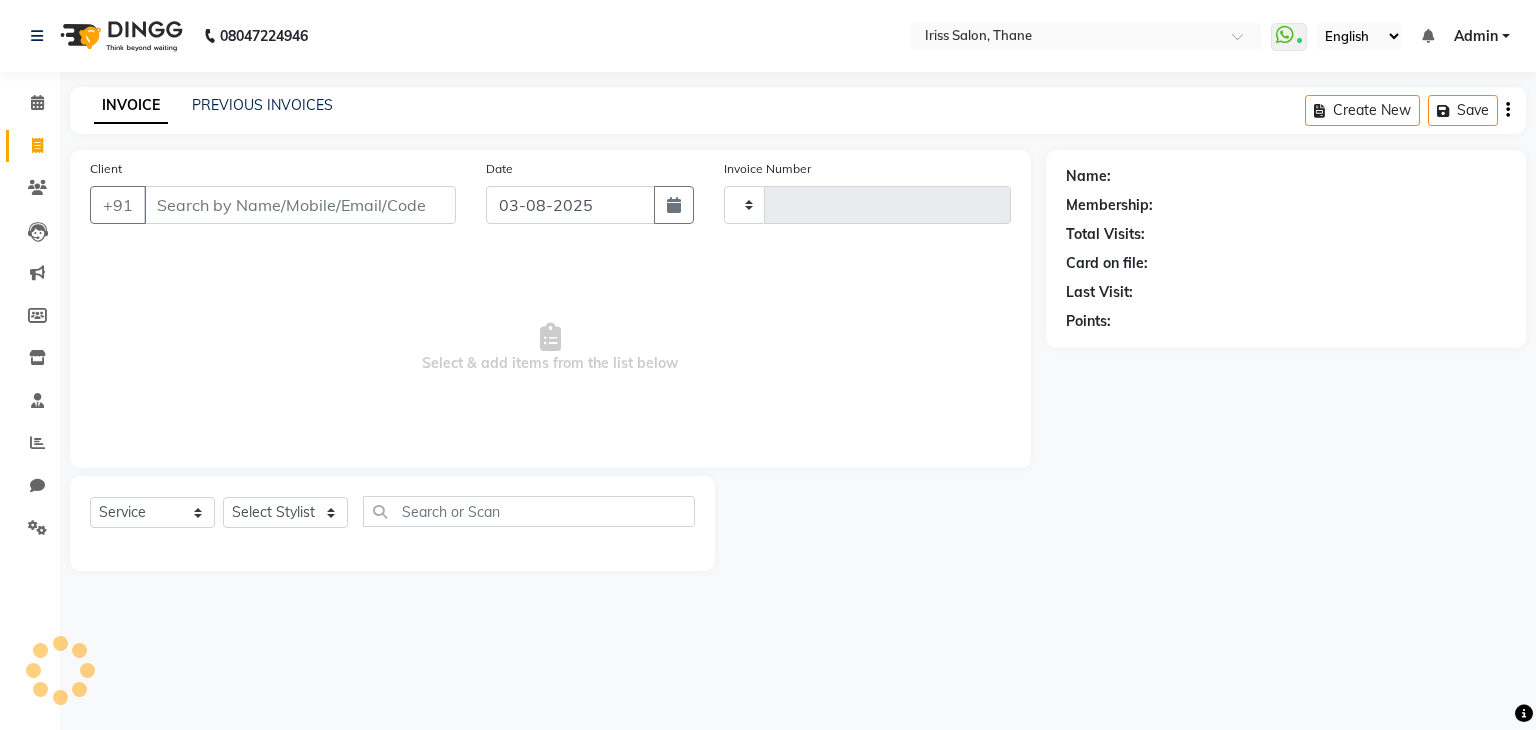 type on "1238" 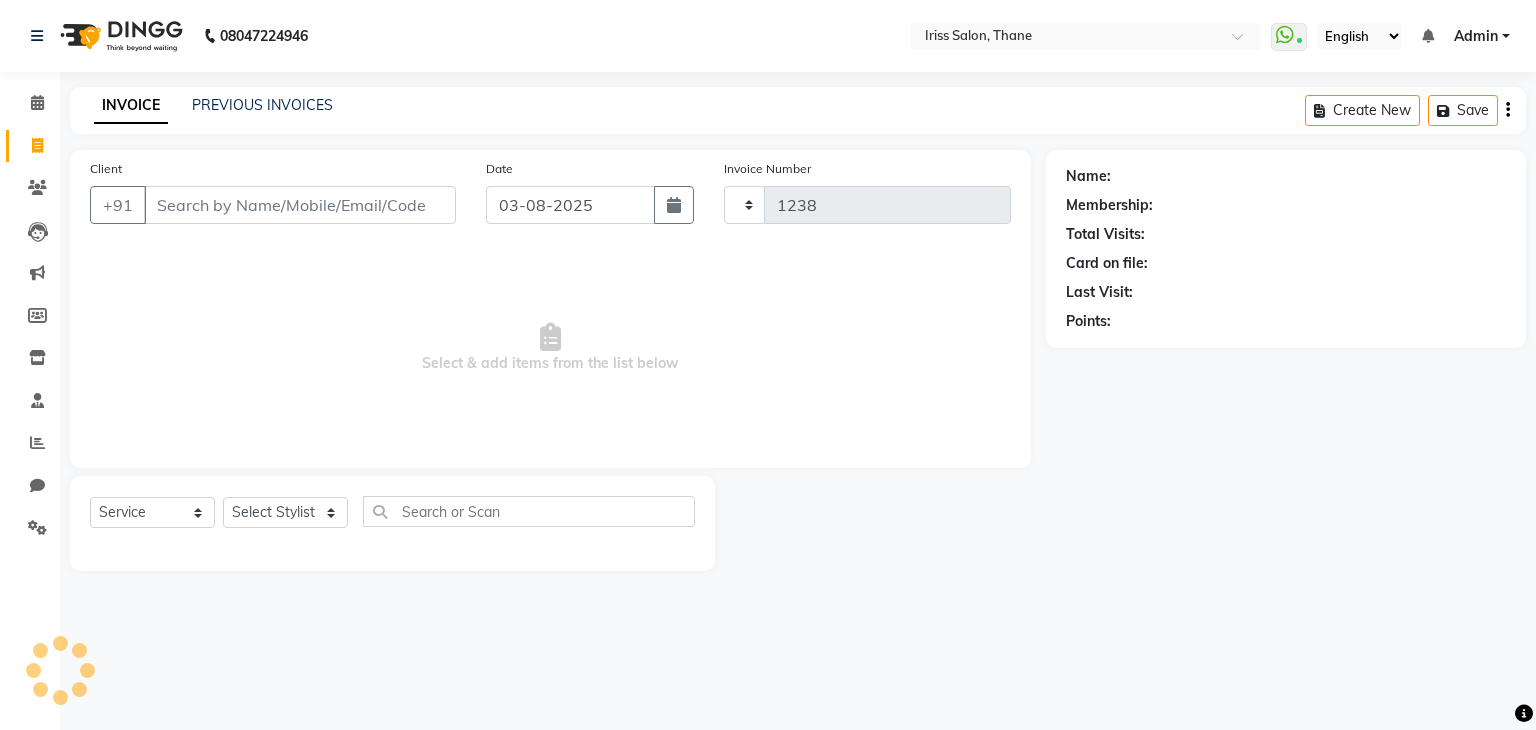 select on "7676" 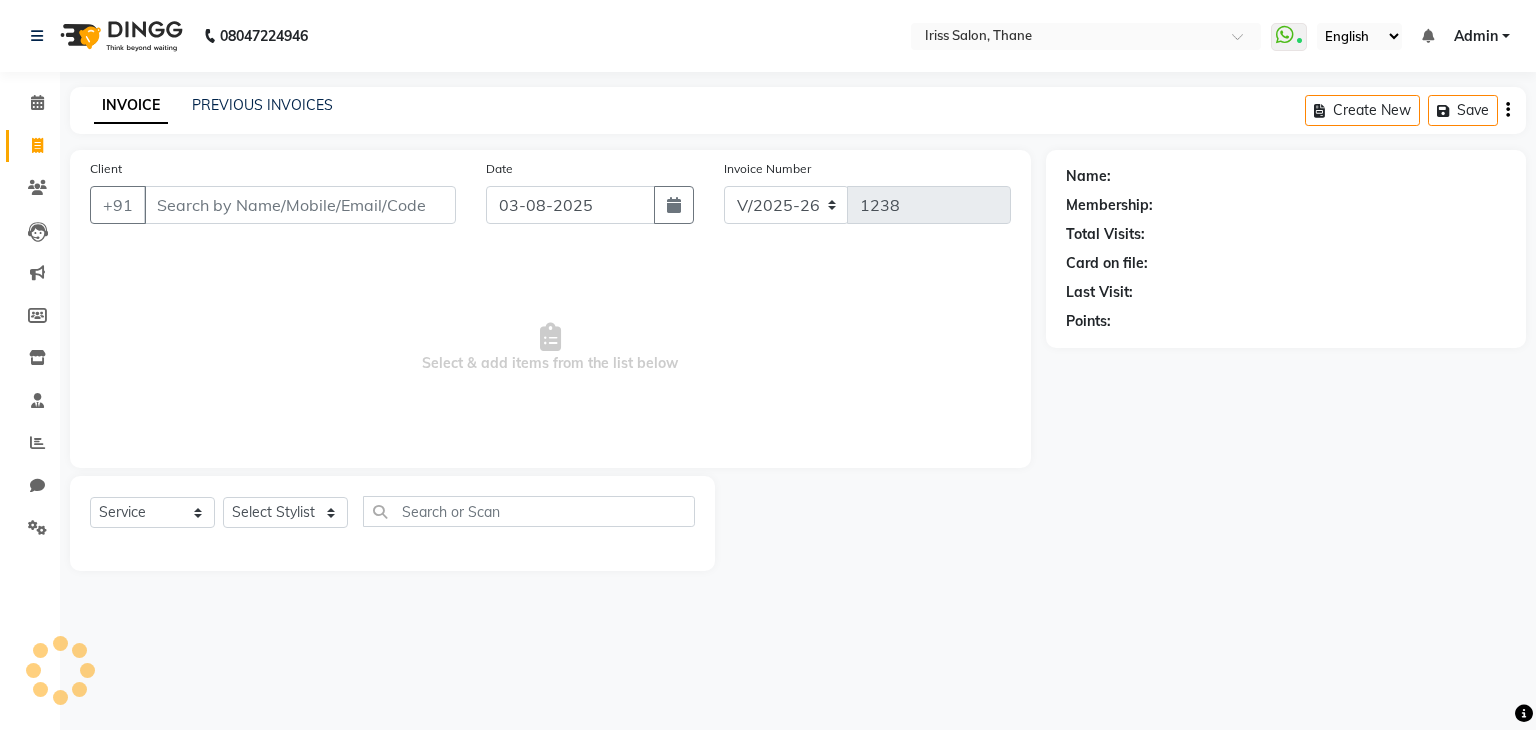 click on "Client" at bounding box center [300, 205] 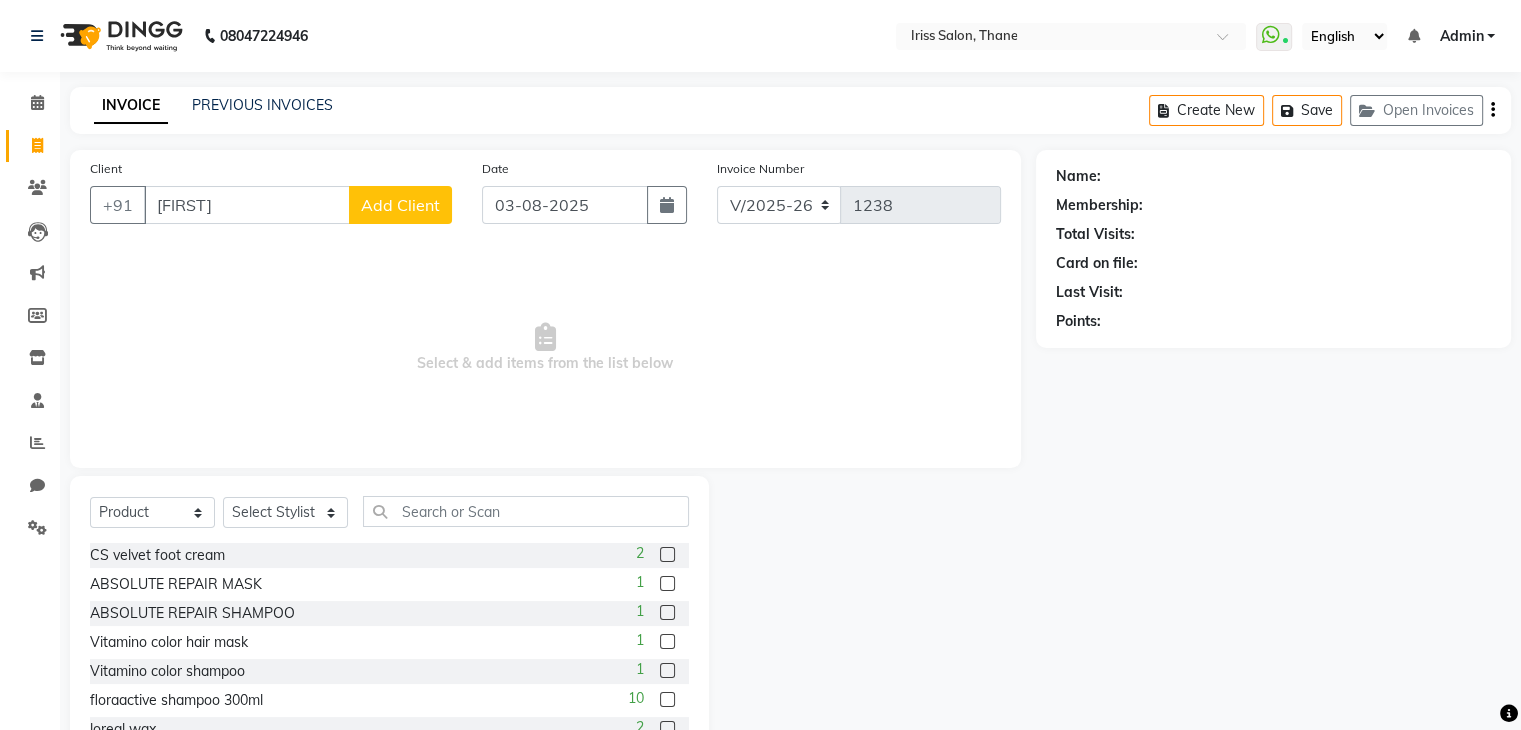 type on "[FIRST]" 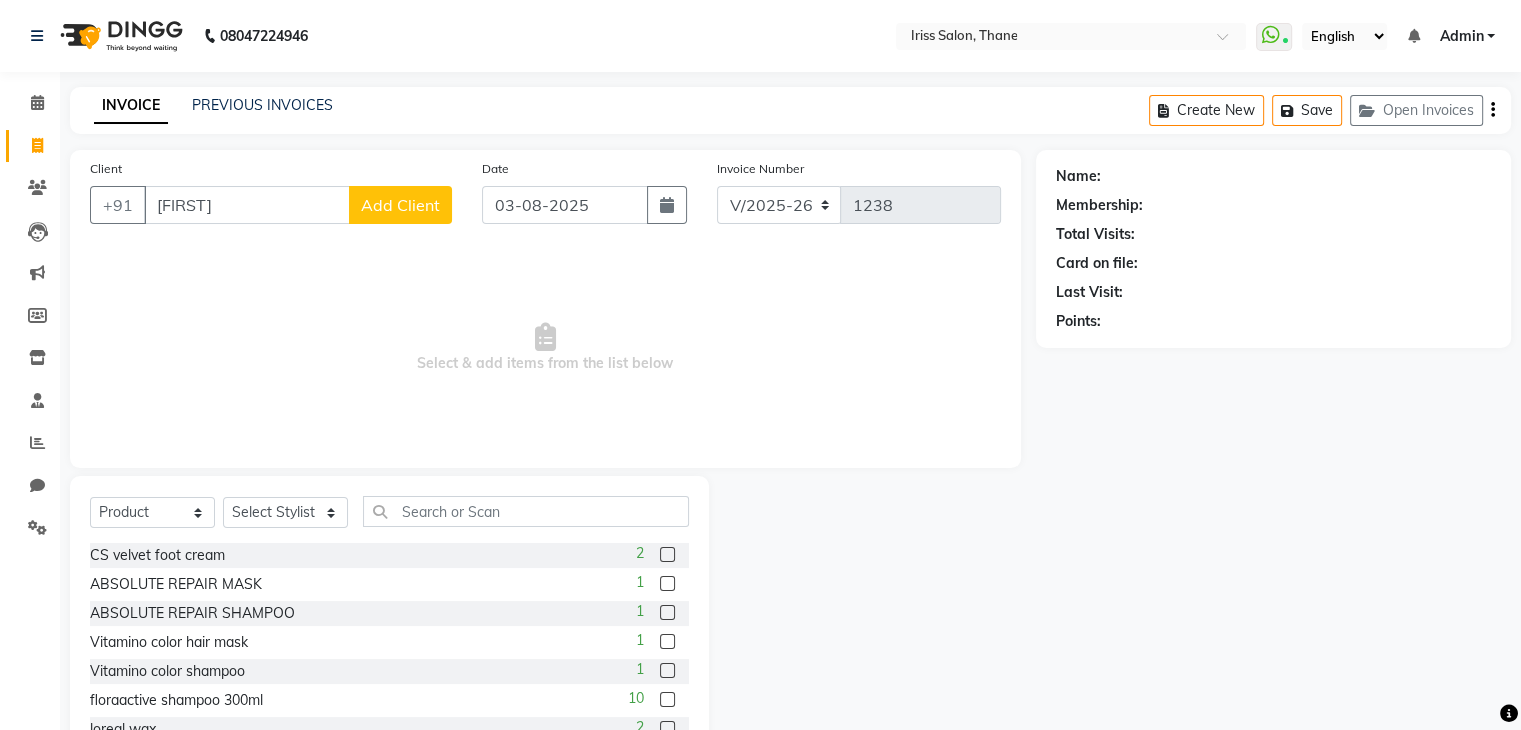 click on "Client +91 [FIRST] Add Client" 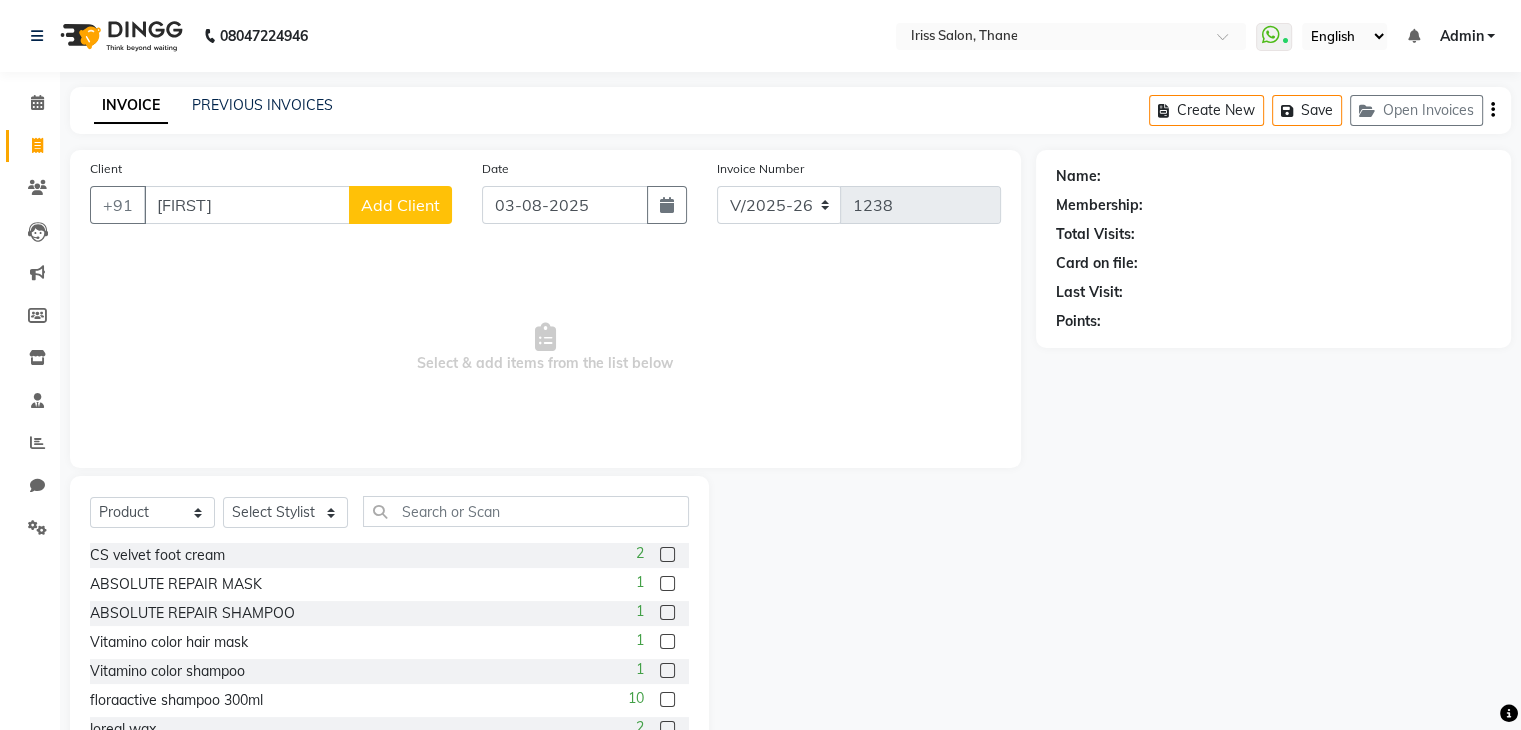 click on "Add Client" 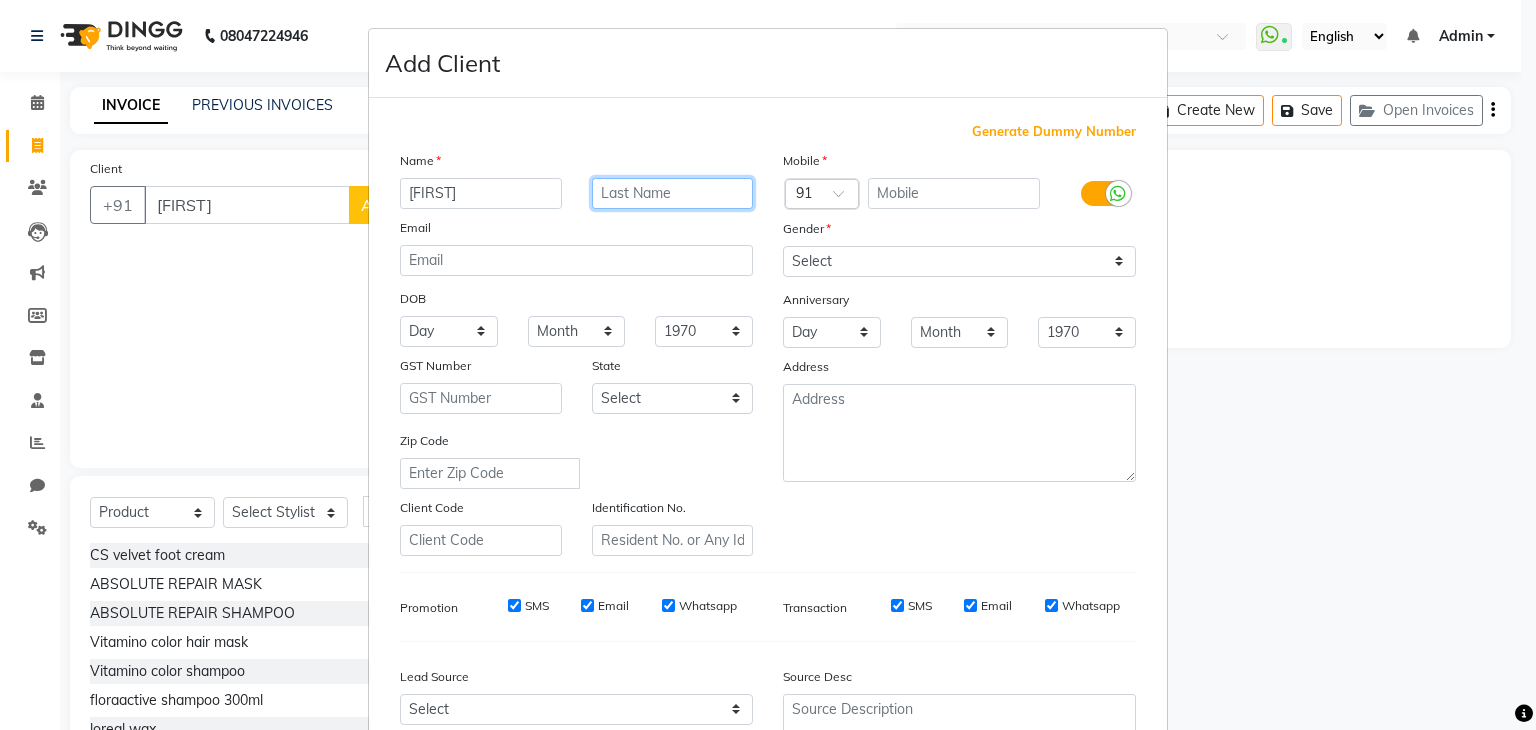 click at bounding box center (673, 193) 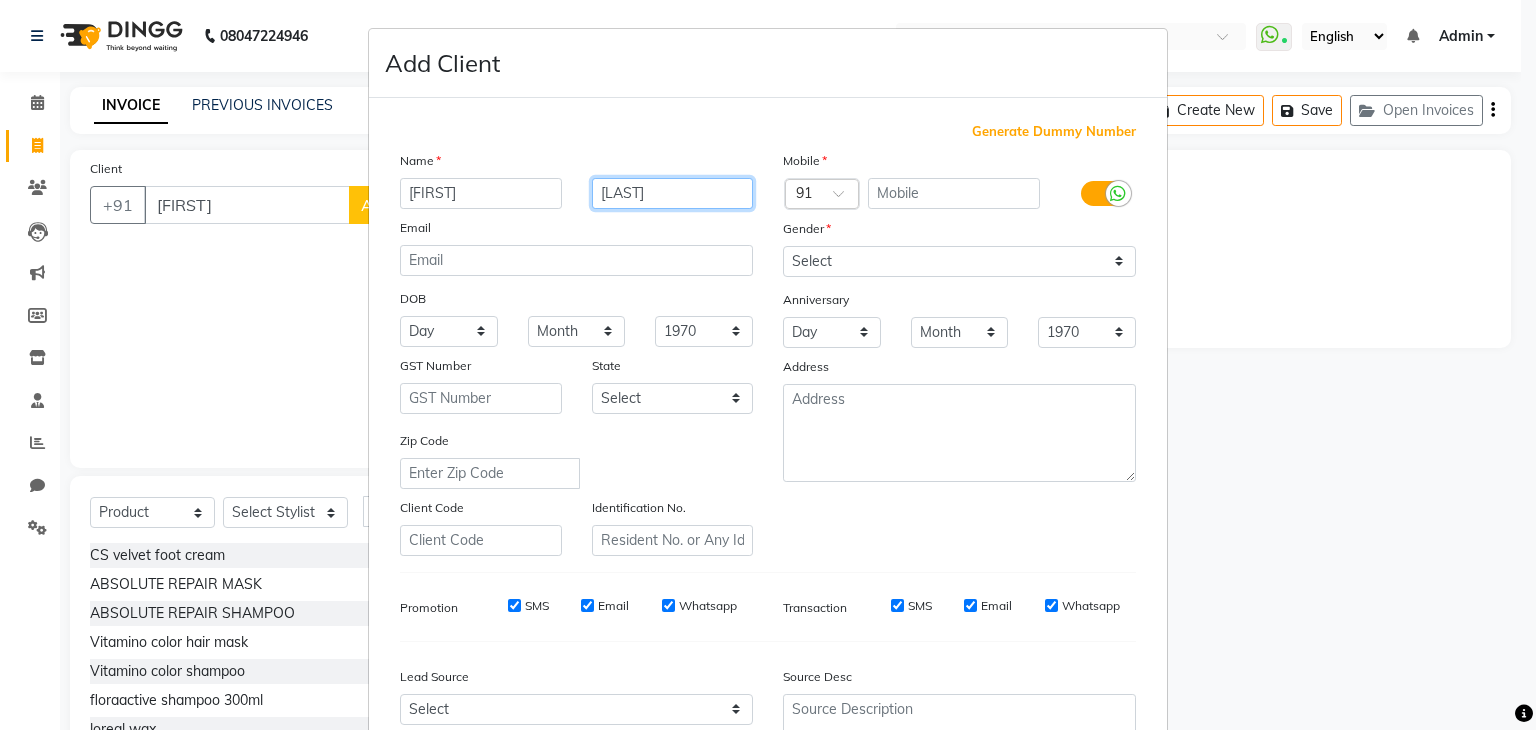 type on "[LAST]" 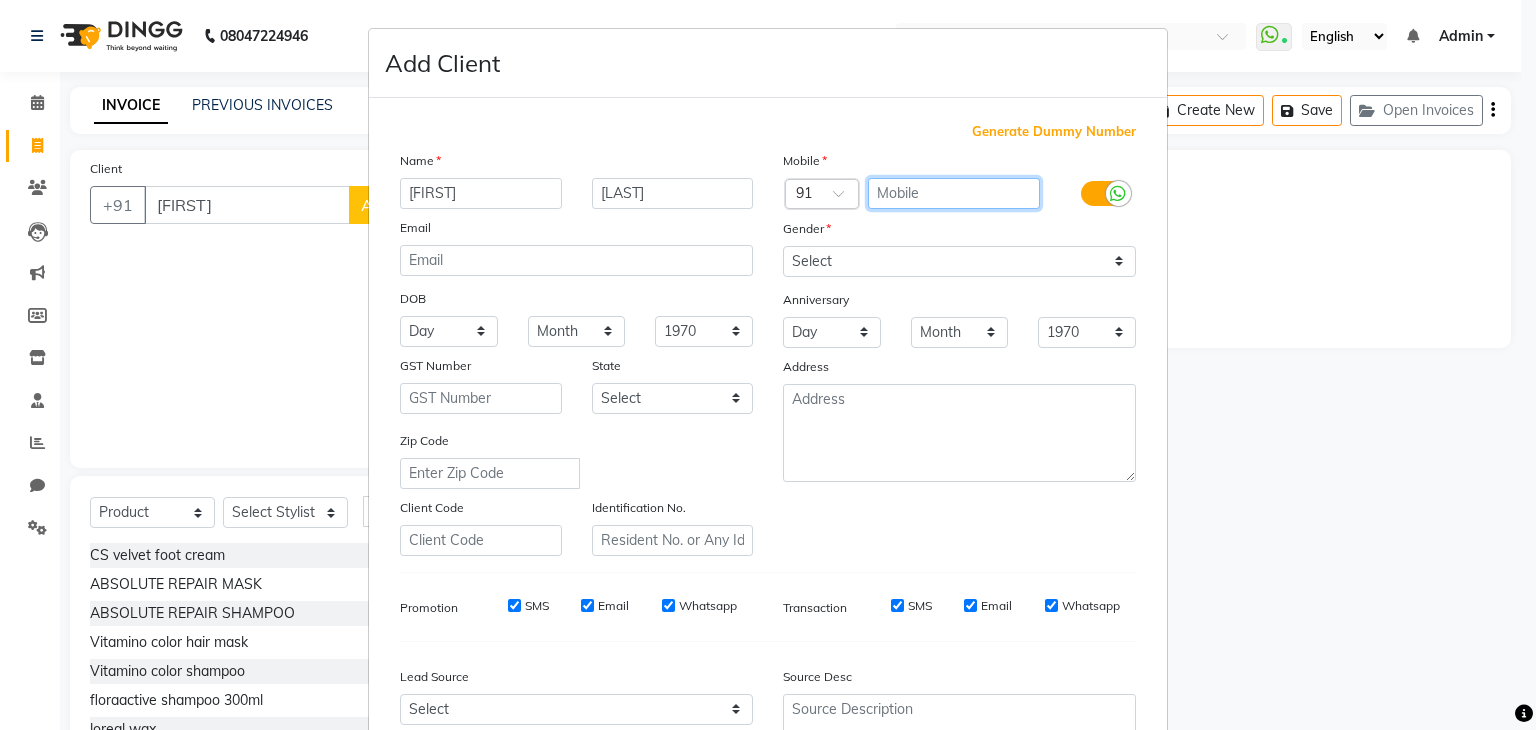 click at bounding box center [954, 193] 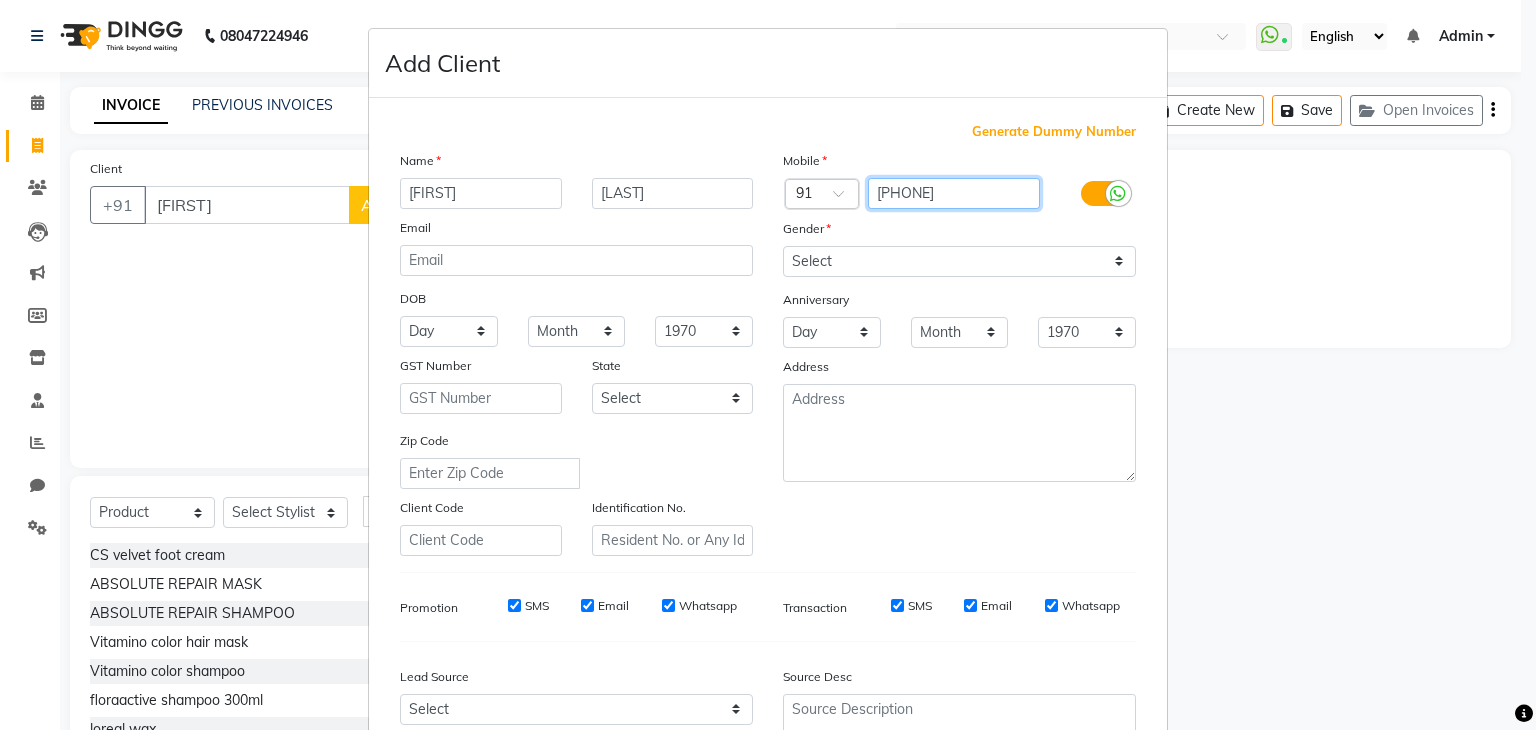 type on "[PHONE]" 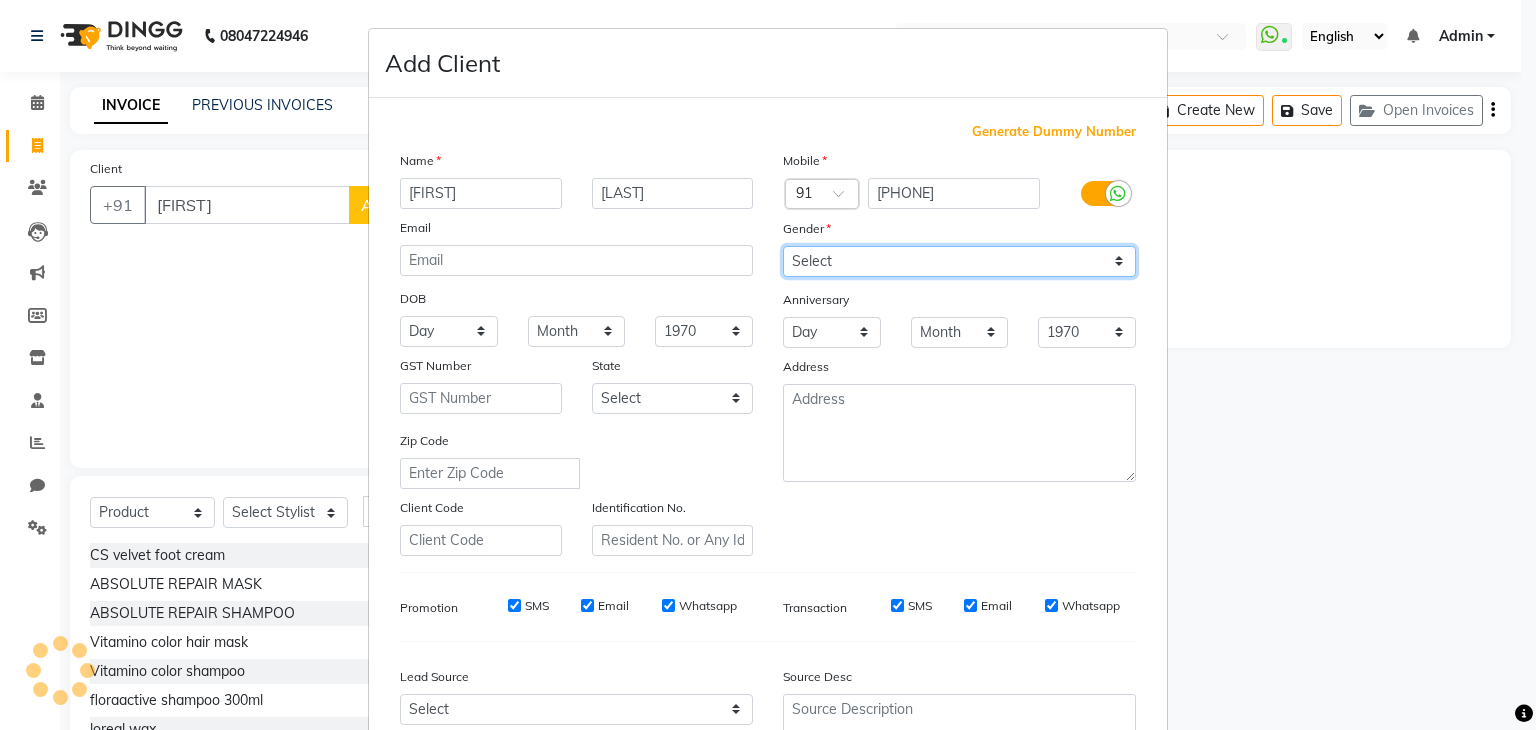 click on "Select Male Female Other Prefer Not To Say" at bounding box center [959, 261] 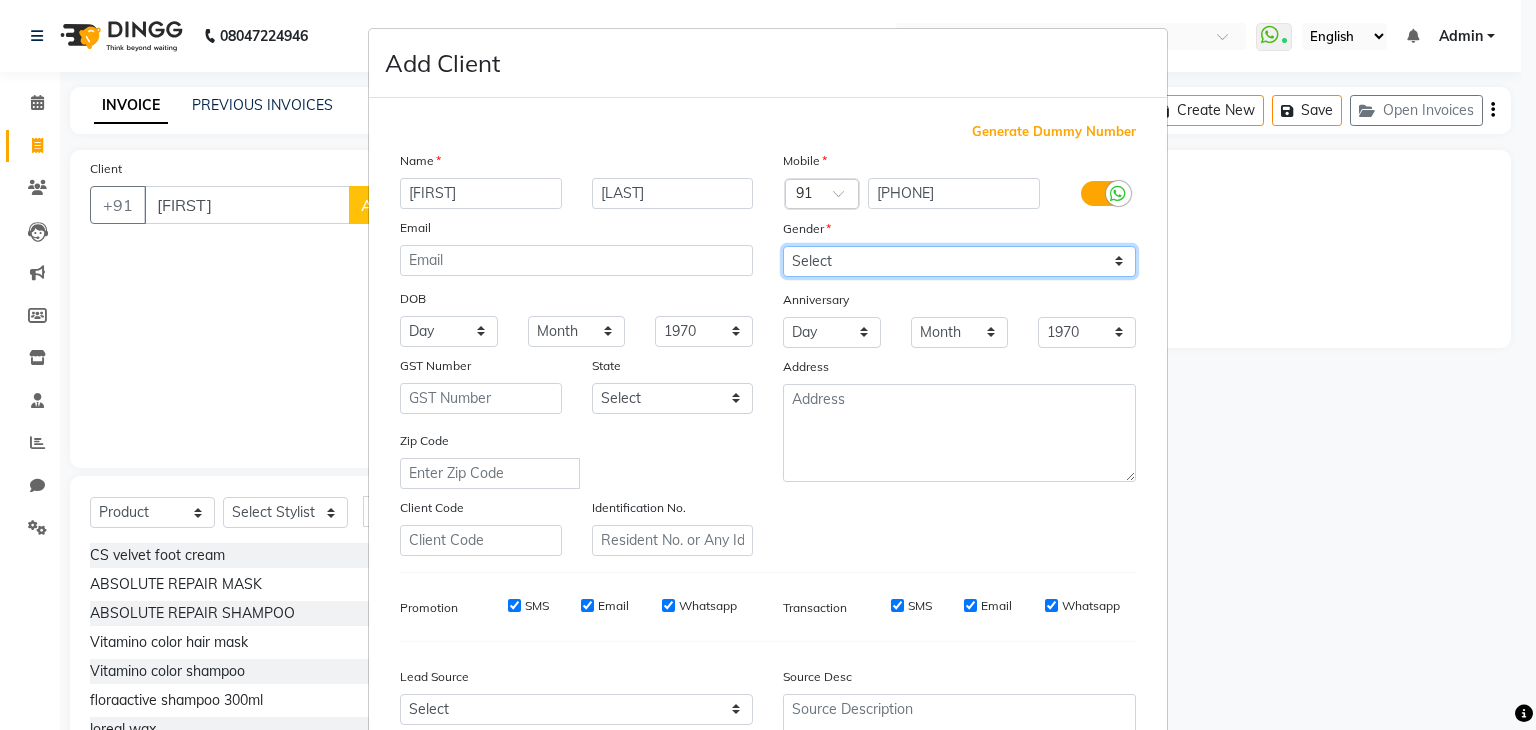 select on "male" 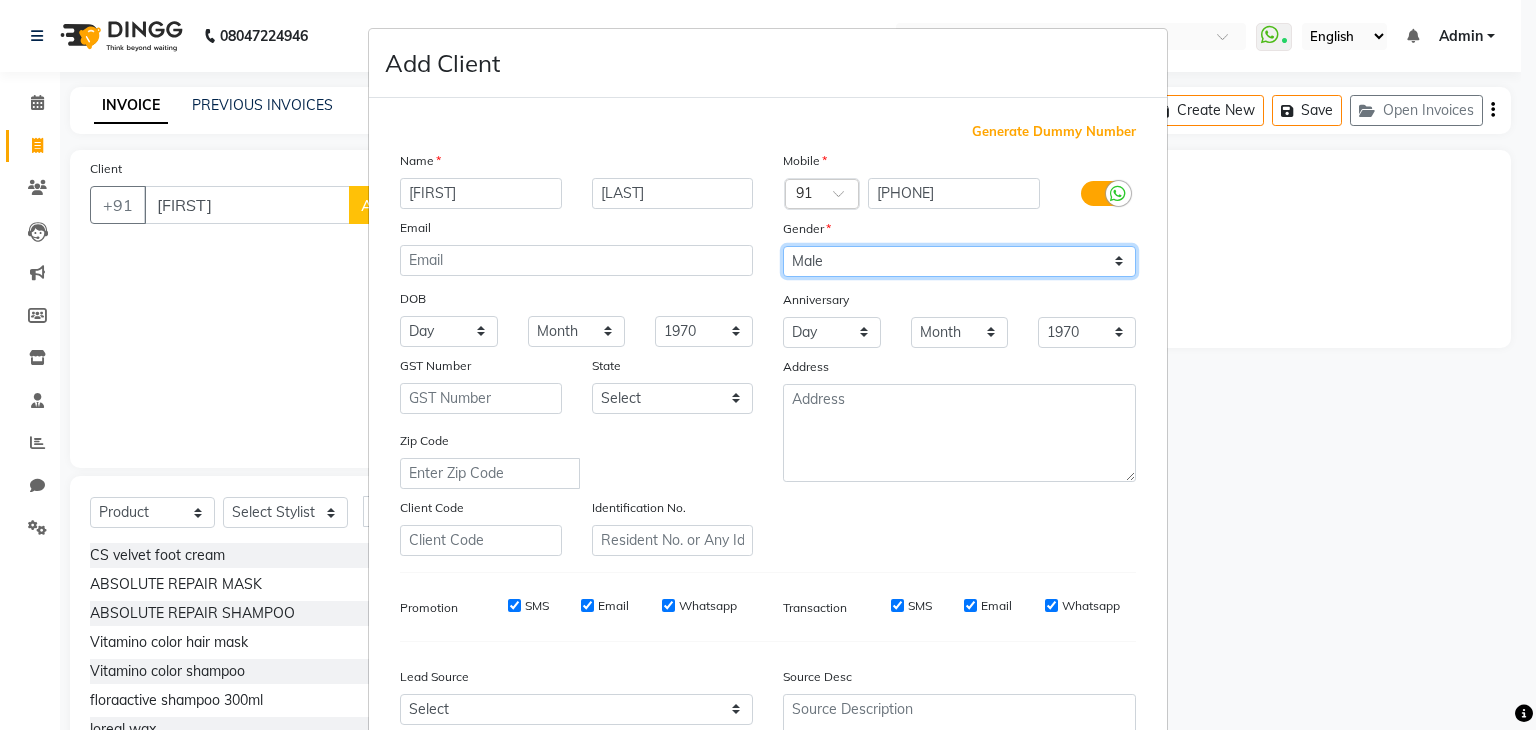 click on "Select Male Female Other Prefer Not To Say" at bounding box center (959, 261) 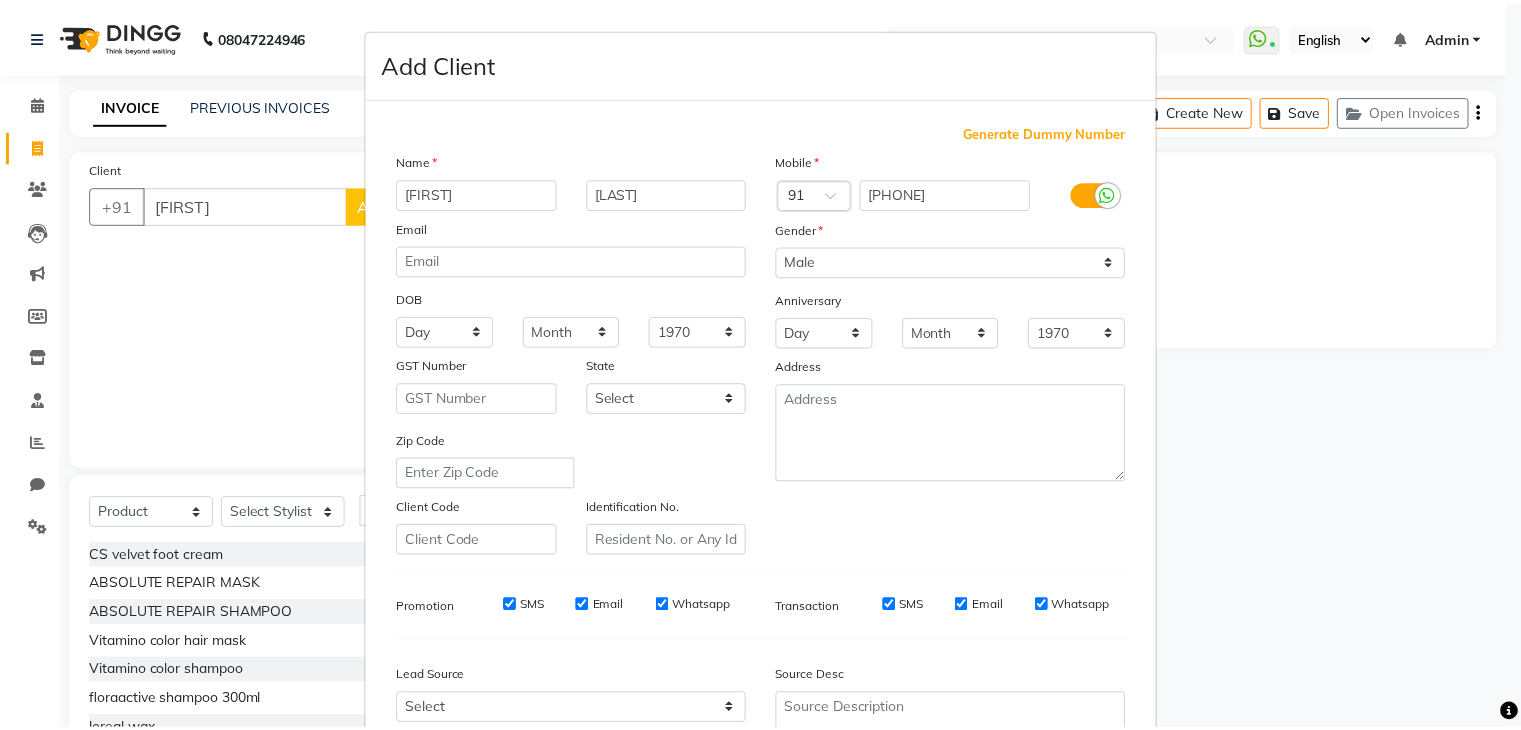 scroll, scrollTop: 203, scrollLeft: 0, axis: vertical 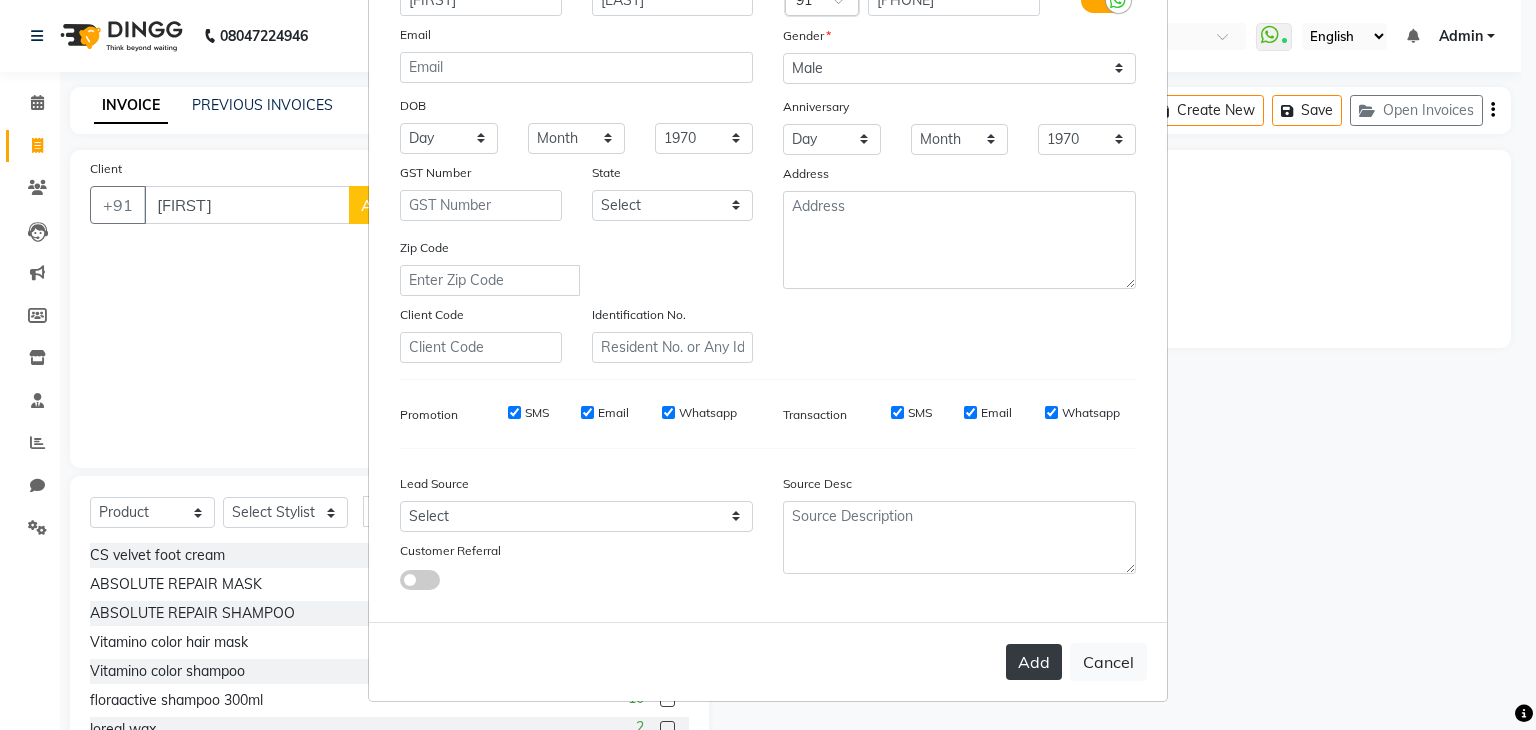 click on "Add" at bounding box center (1034, 662) 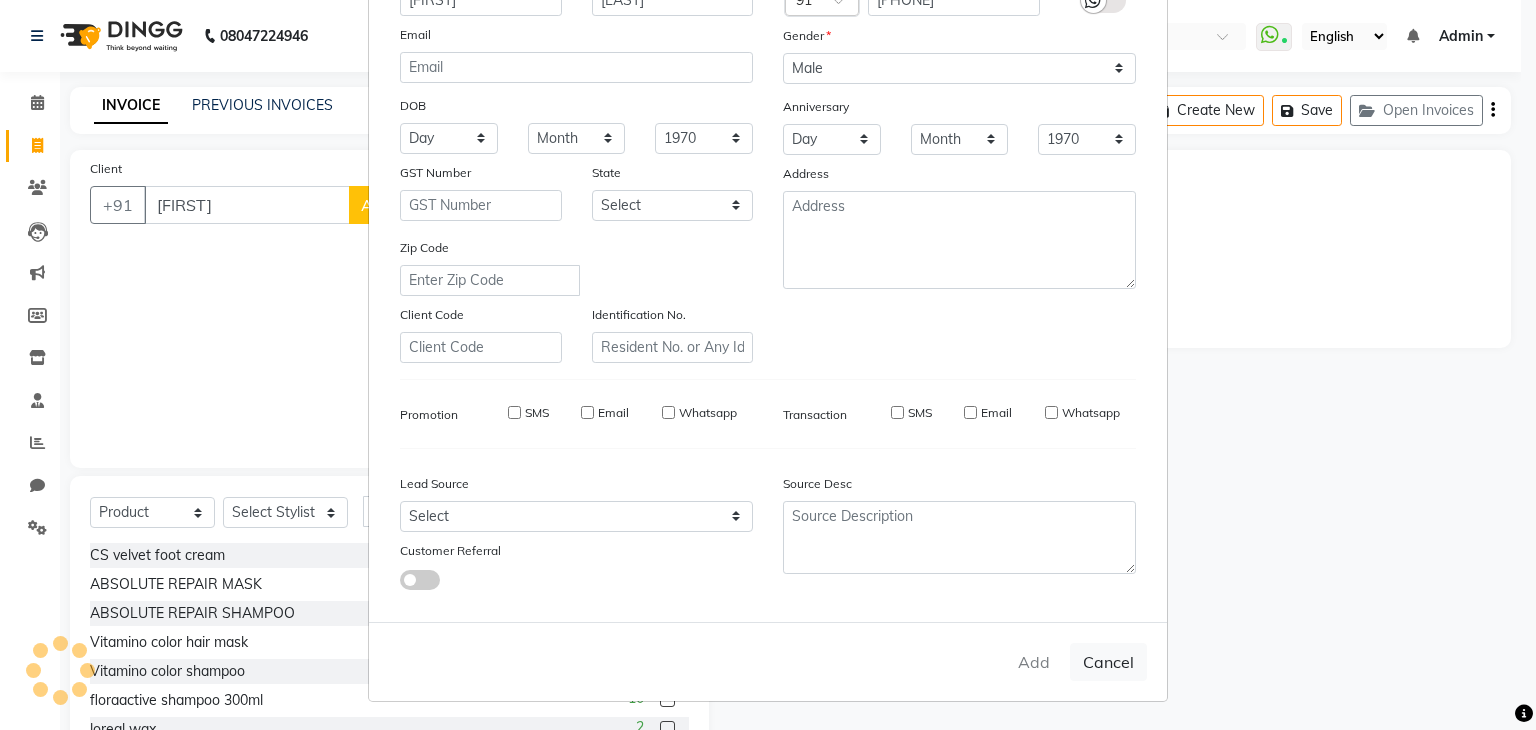 type on "[PHONE]" 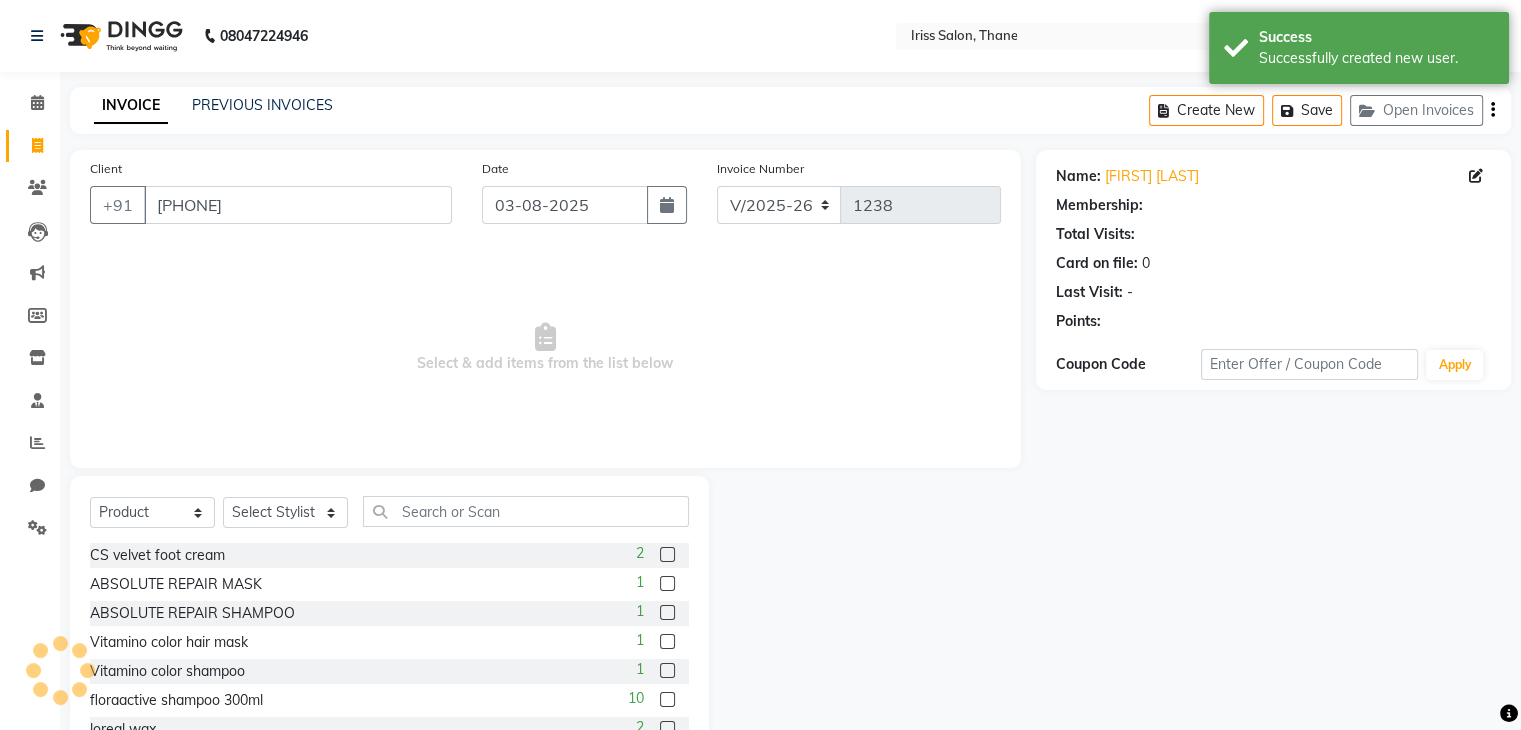 select on "1: Object" 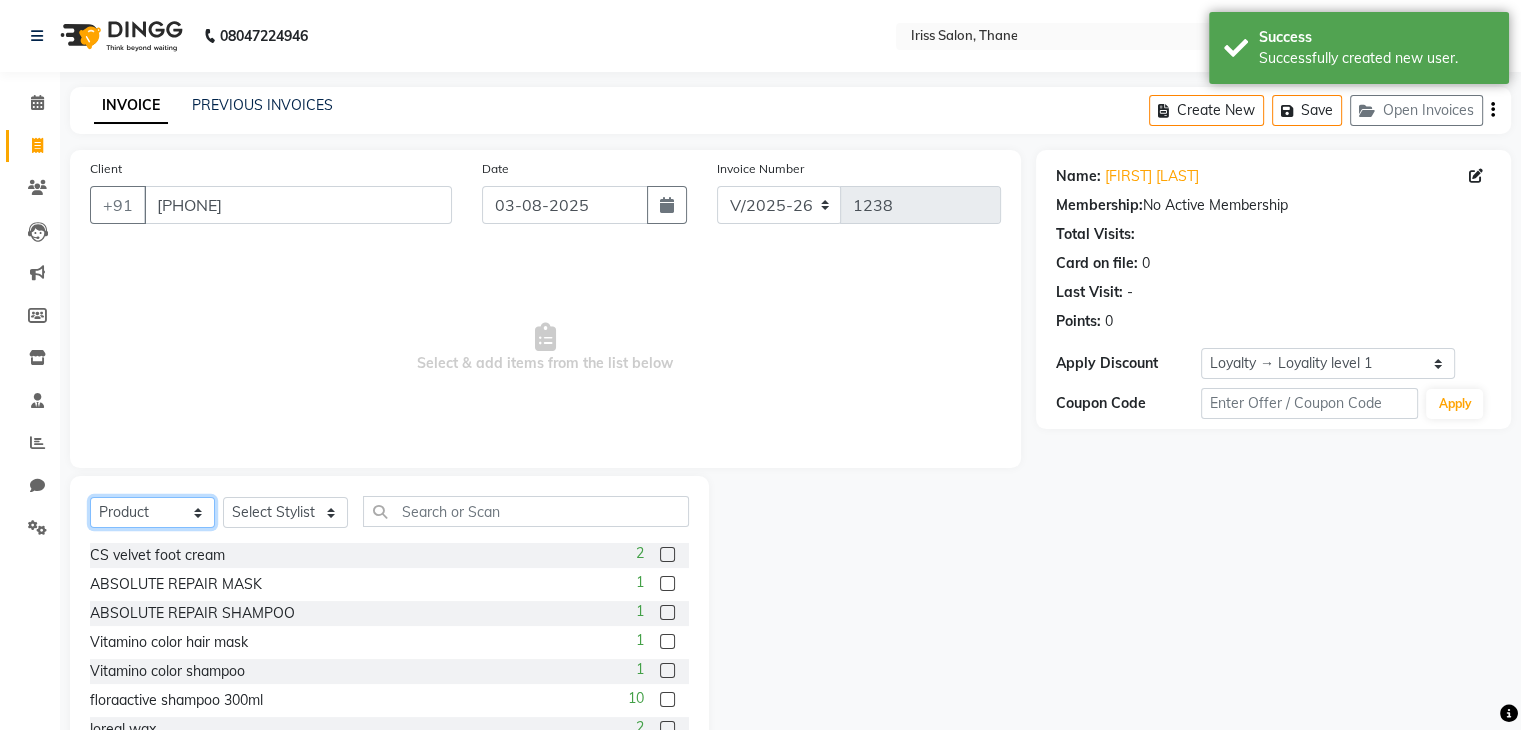 click on "Select  Service  Product  Membership  Package Voucher Prepaid Gift Card" 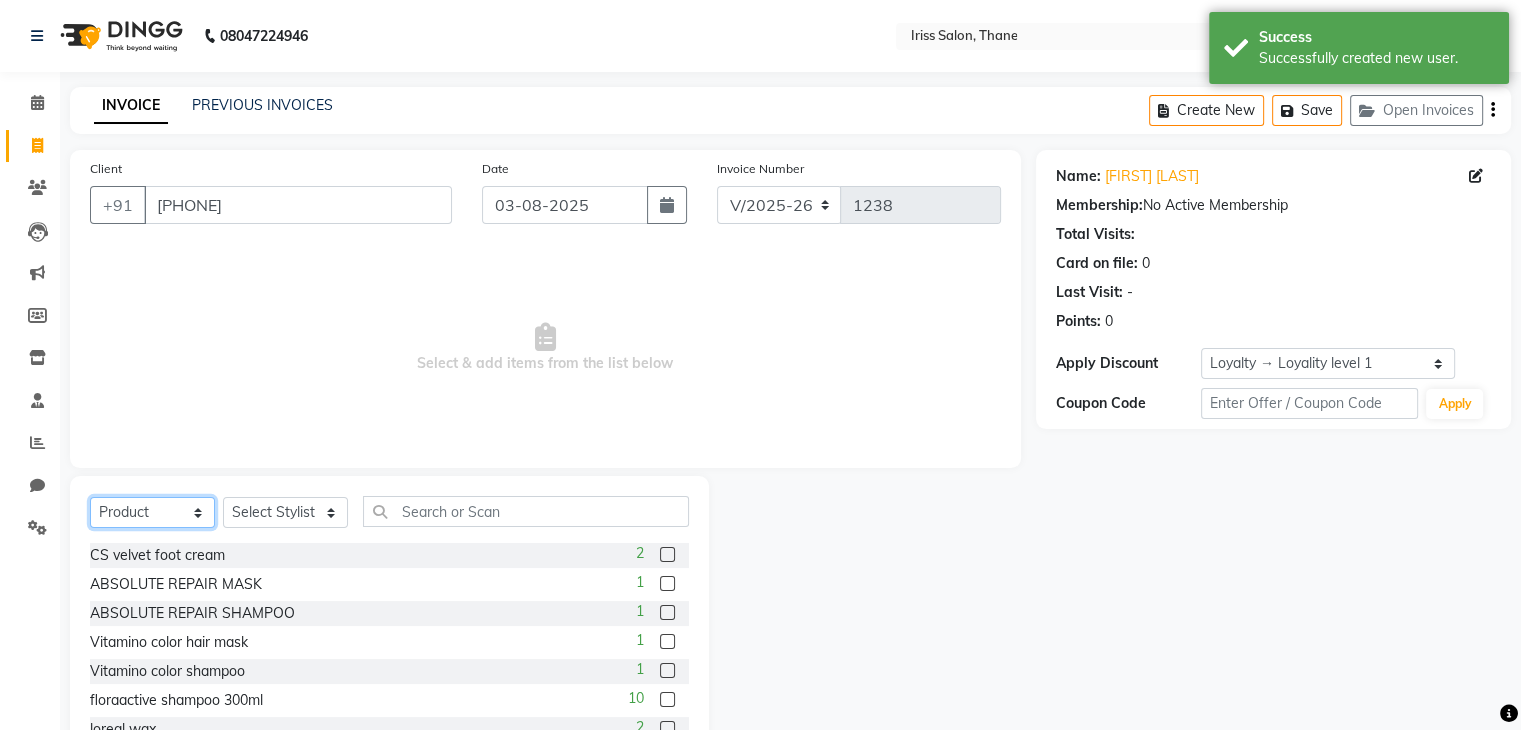 select on "service" 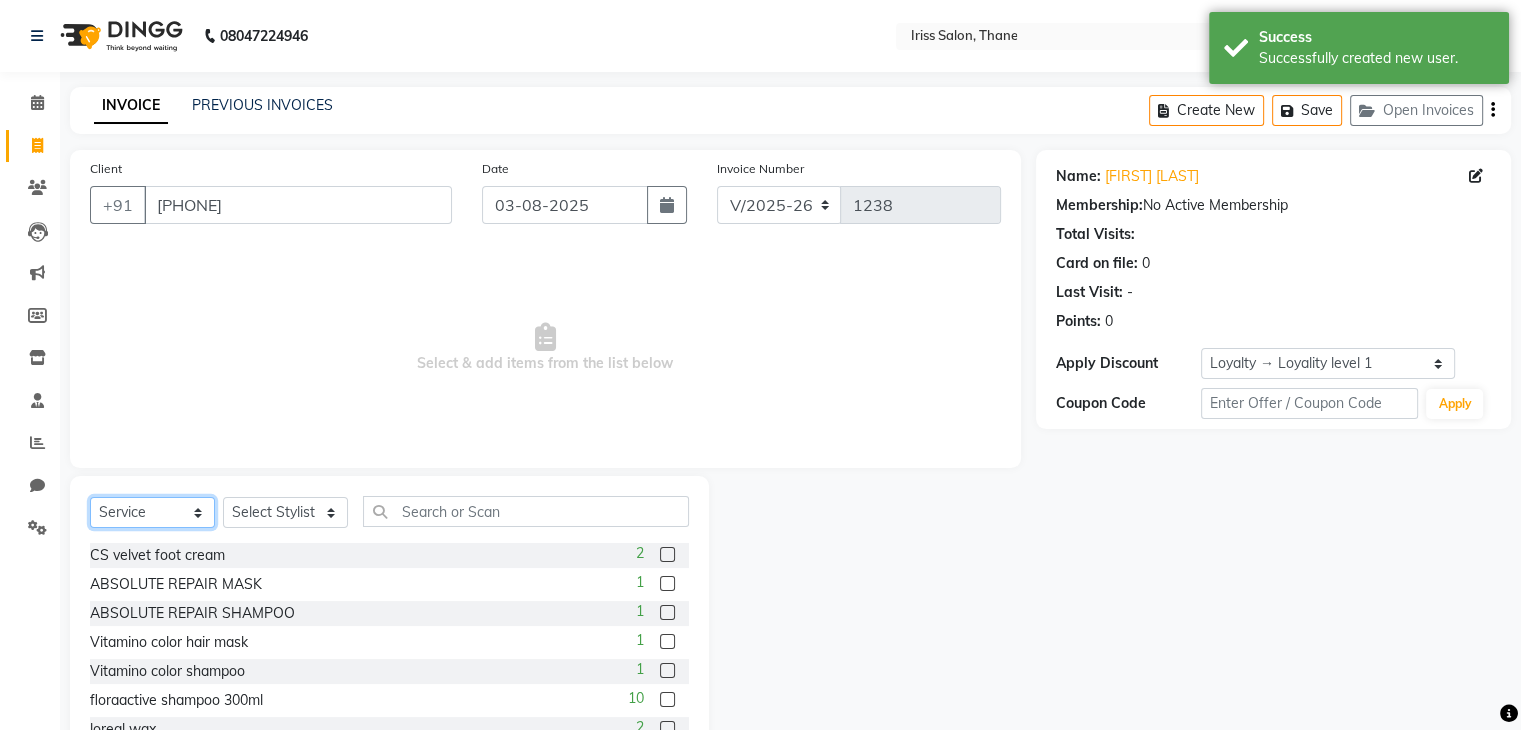 click on "Select  Service  Product  Membership  Package Voucher Prepaid Gift Card" 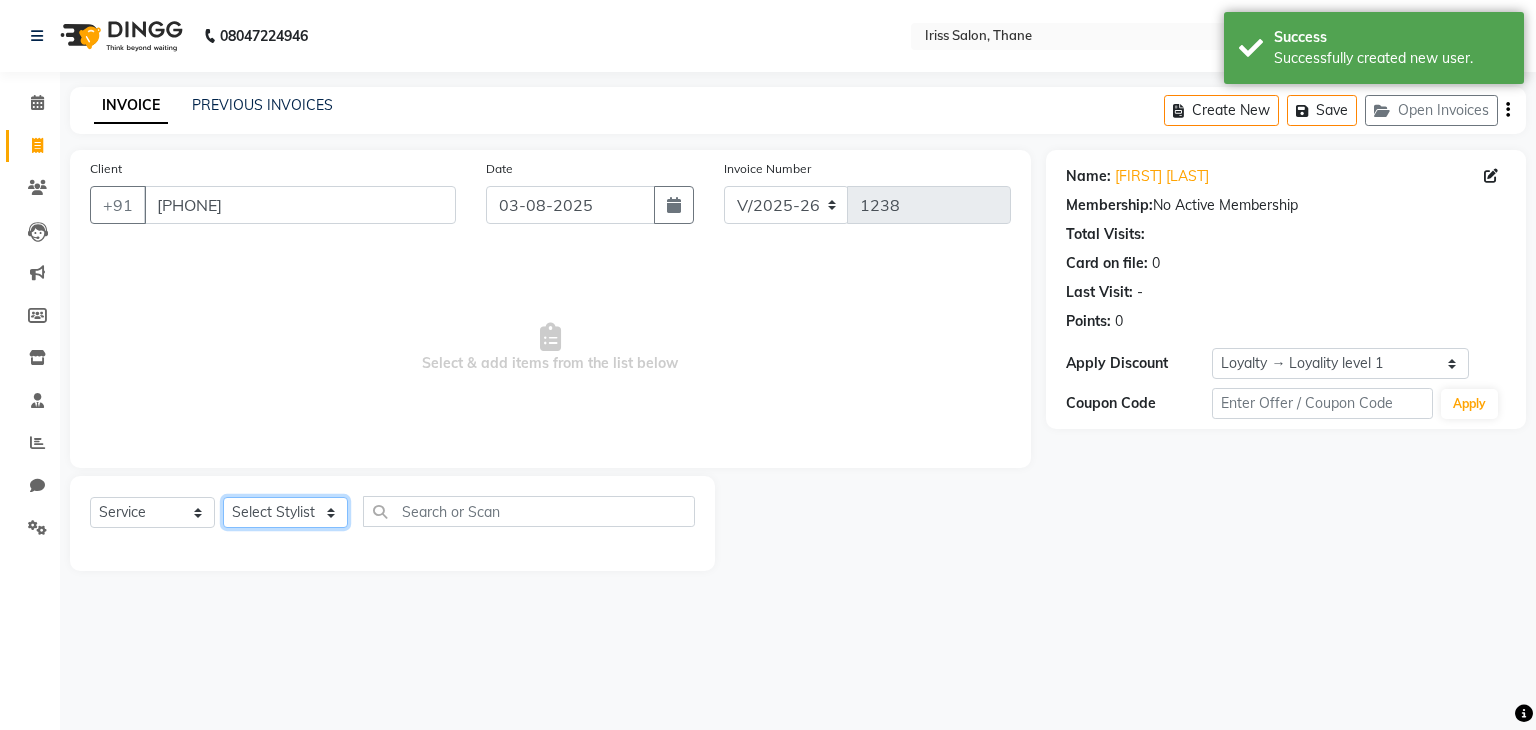 click on "Select Stylist [FIRST] [LAST] [FIRST] [LAST] [FIRST] [LAST] [FIRST] [LAST] [FIRST] [LAST] [FIRST] [LAST] [FIRST] [LAST] [FIRST] [LAST]" 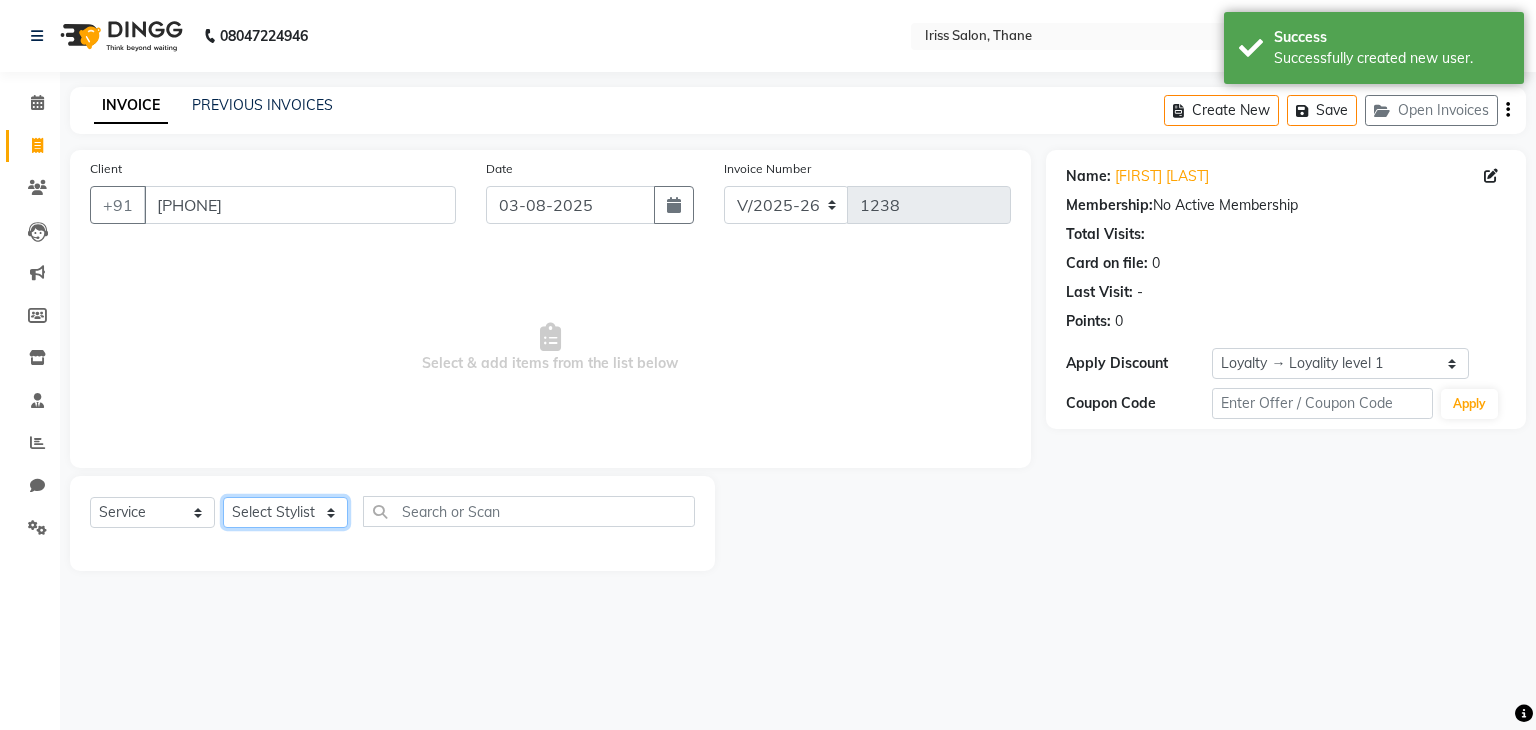 select on "67966" 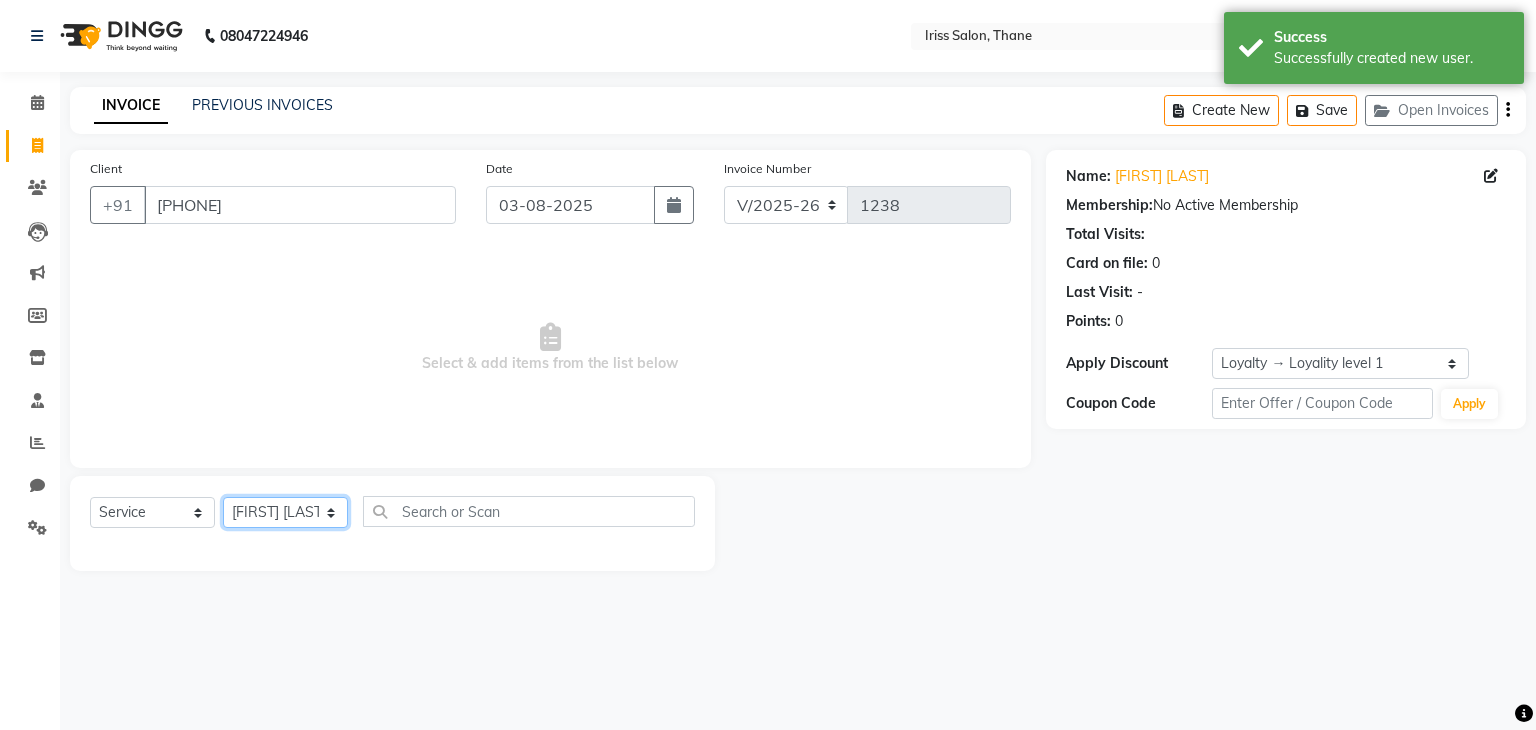click on "Select Stylist [FIRST] [LAST] [FIRST] [LAST] [FIRST] [LAST] [FIRST] [LAST] [FIRST] [LAST] [FIRST] [LAST] [FIRST] [LAST] [FIRST] [LAST]" 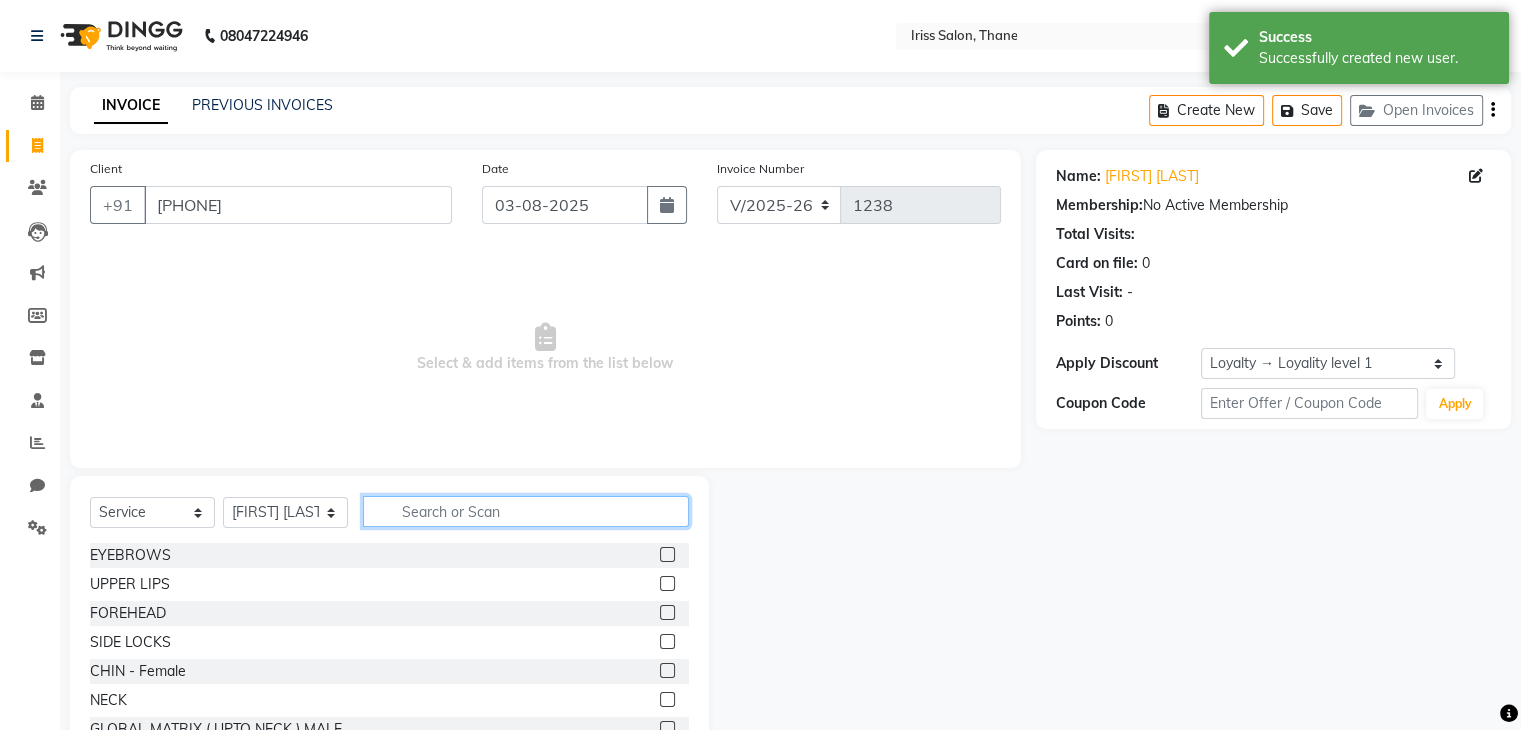 click 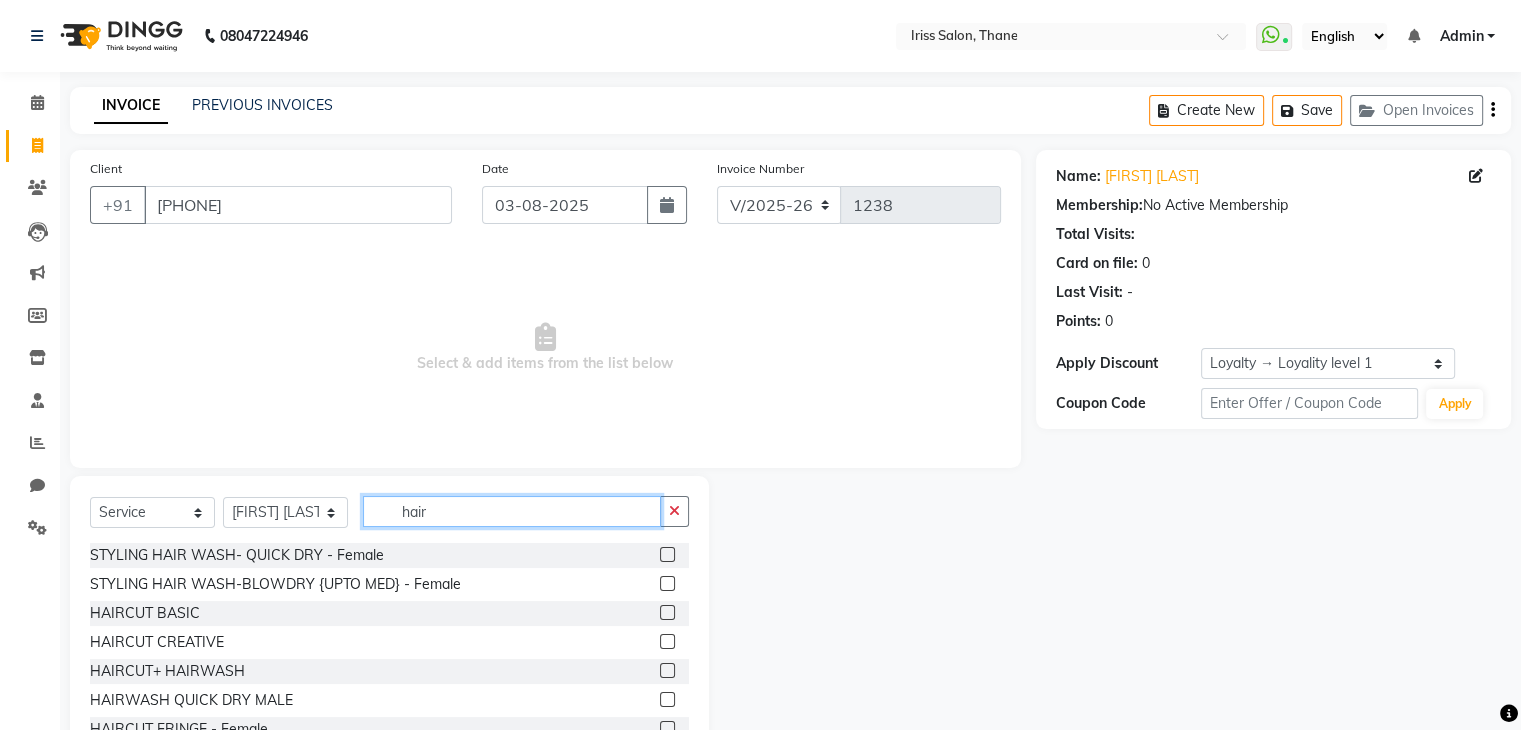 type on "hair" 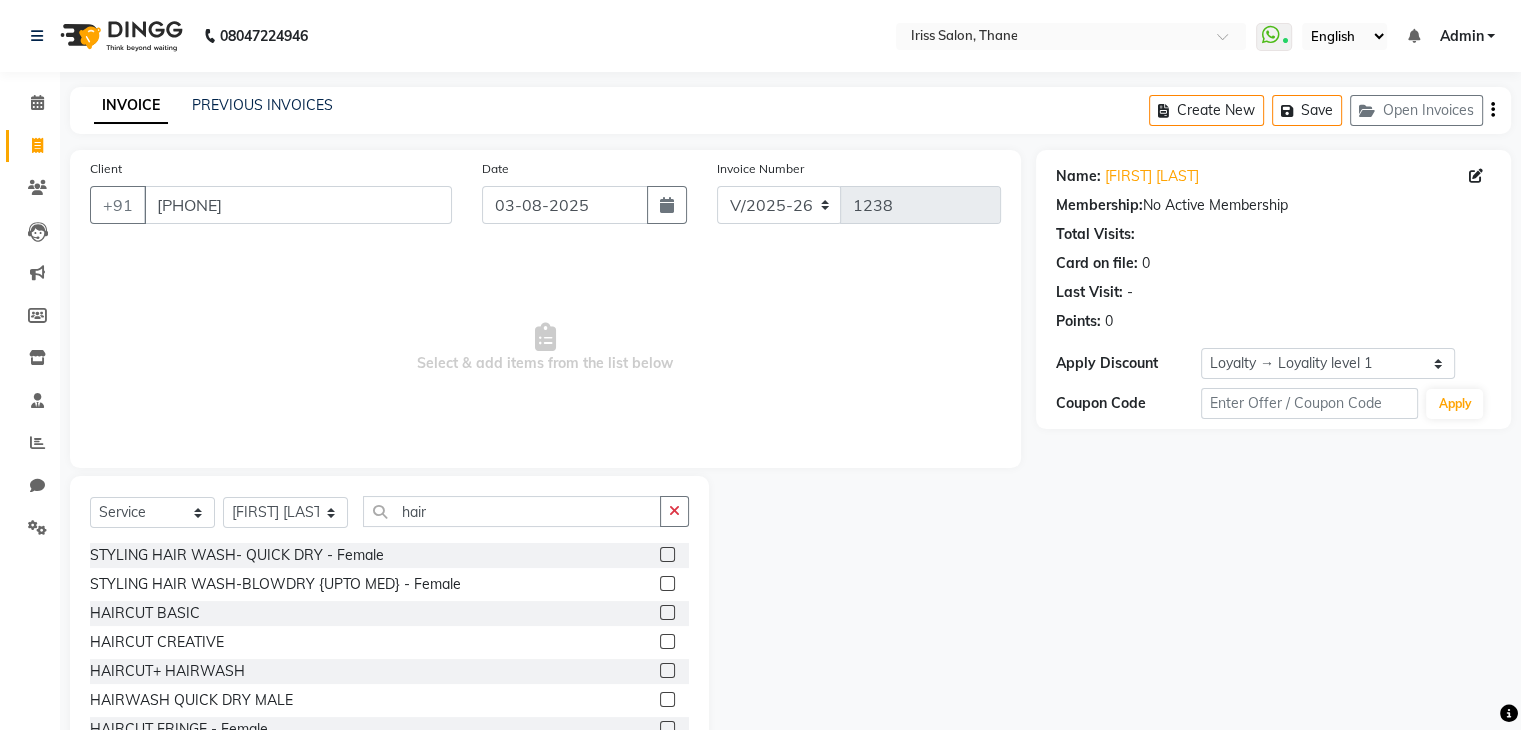 click 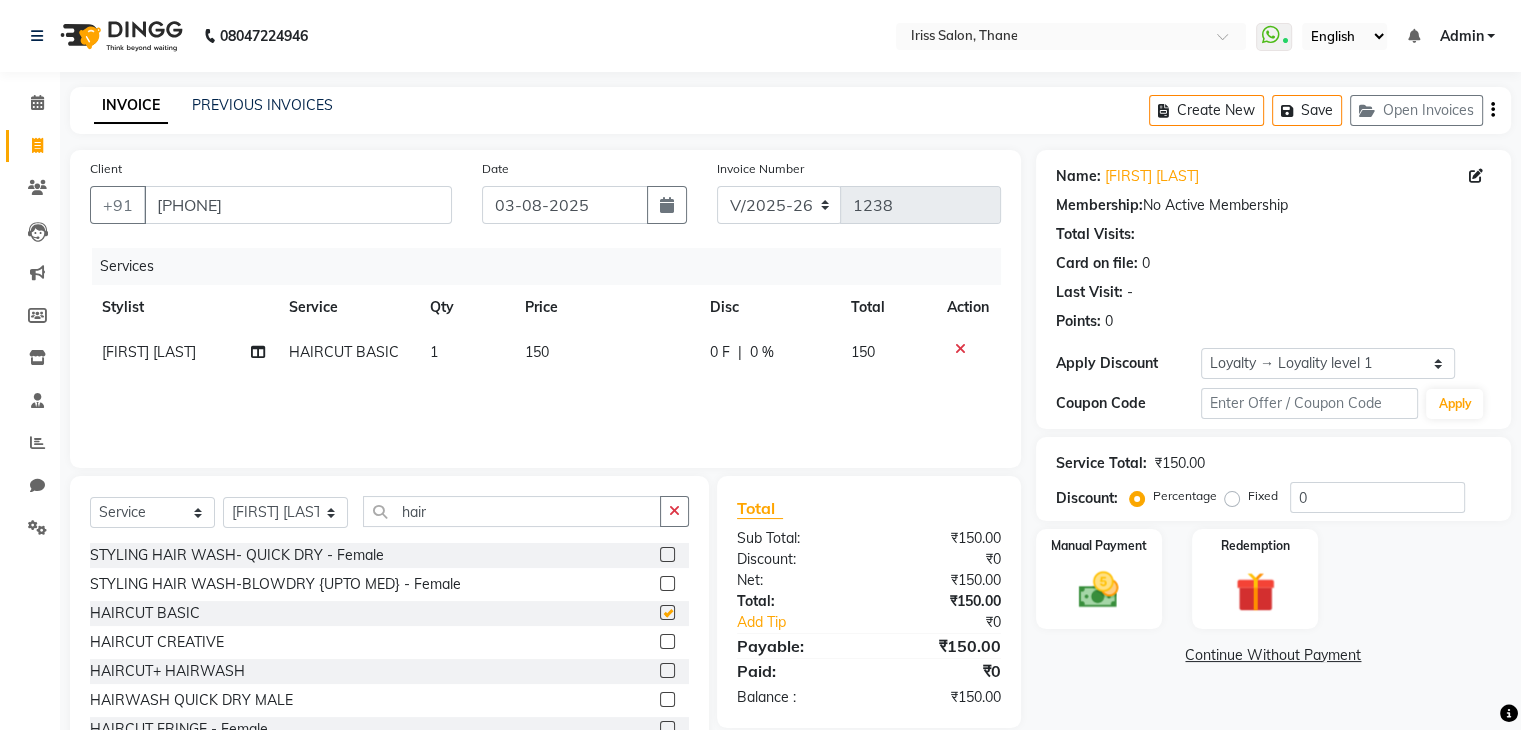 checkbox on "false" 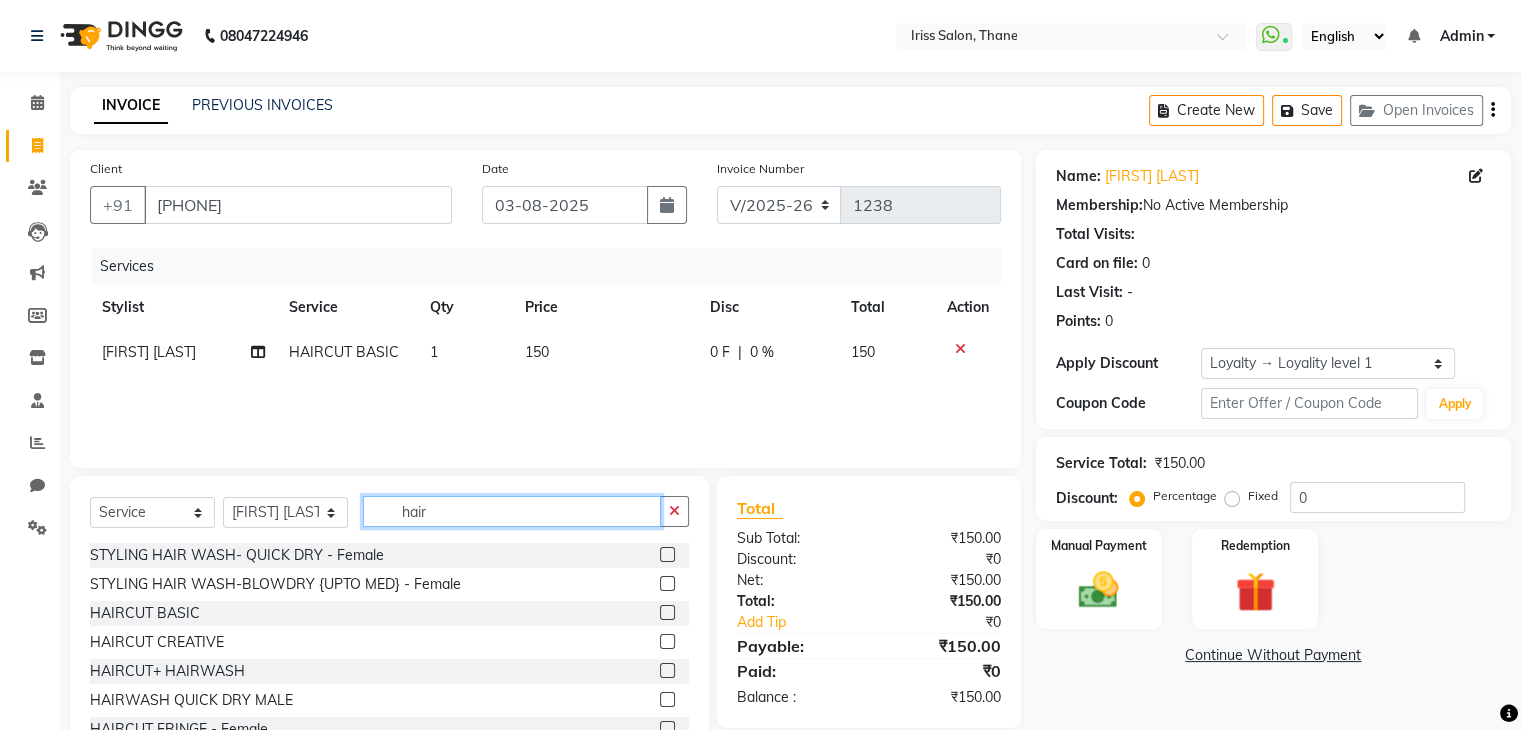 click on "hair" 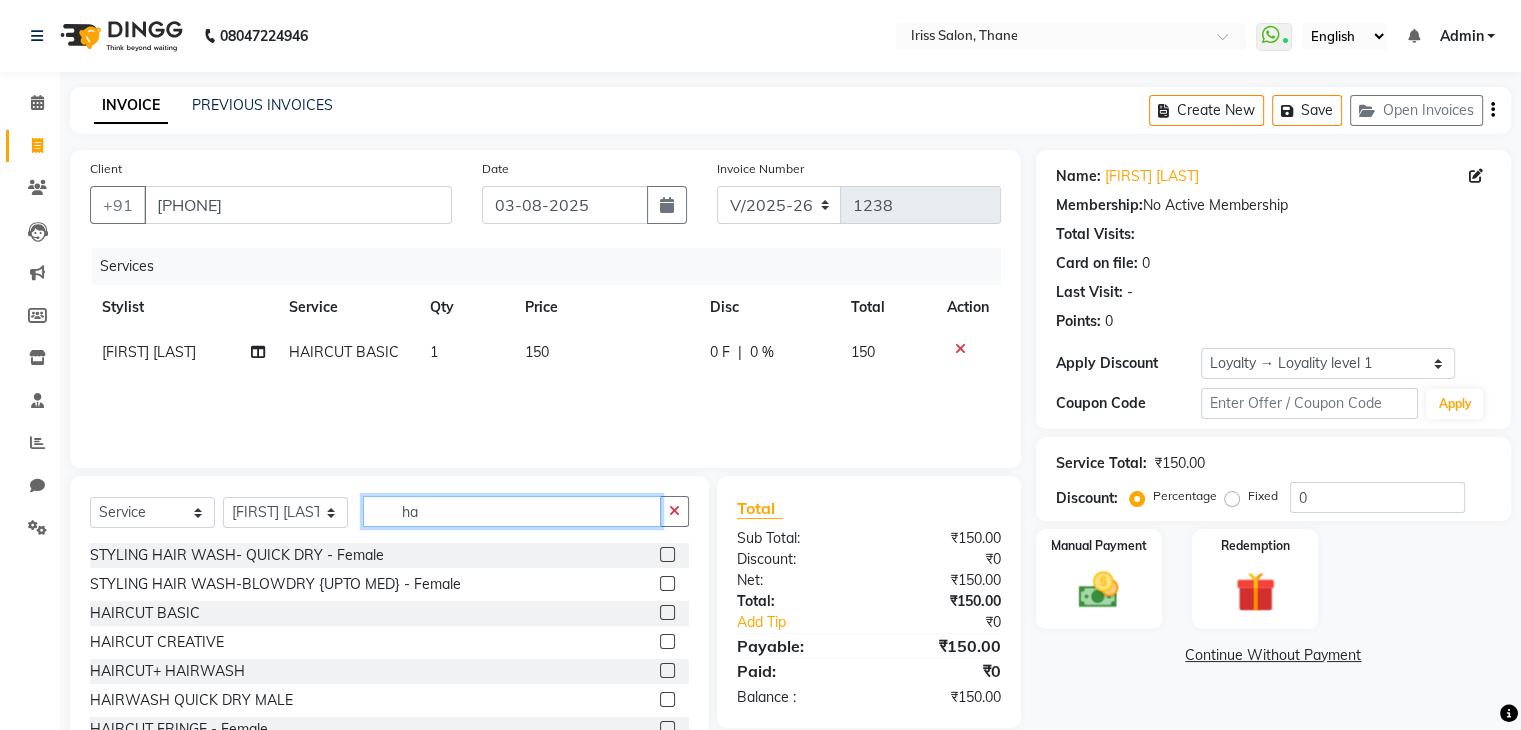 type on "h" 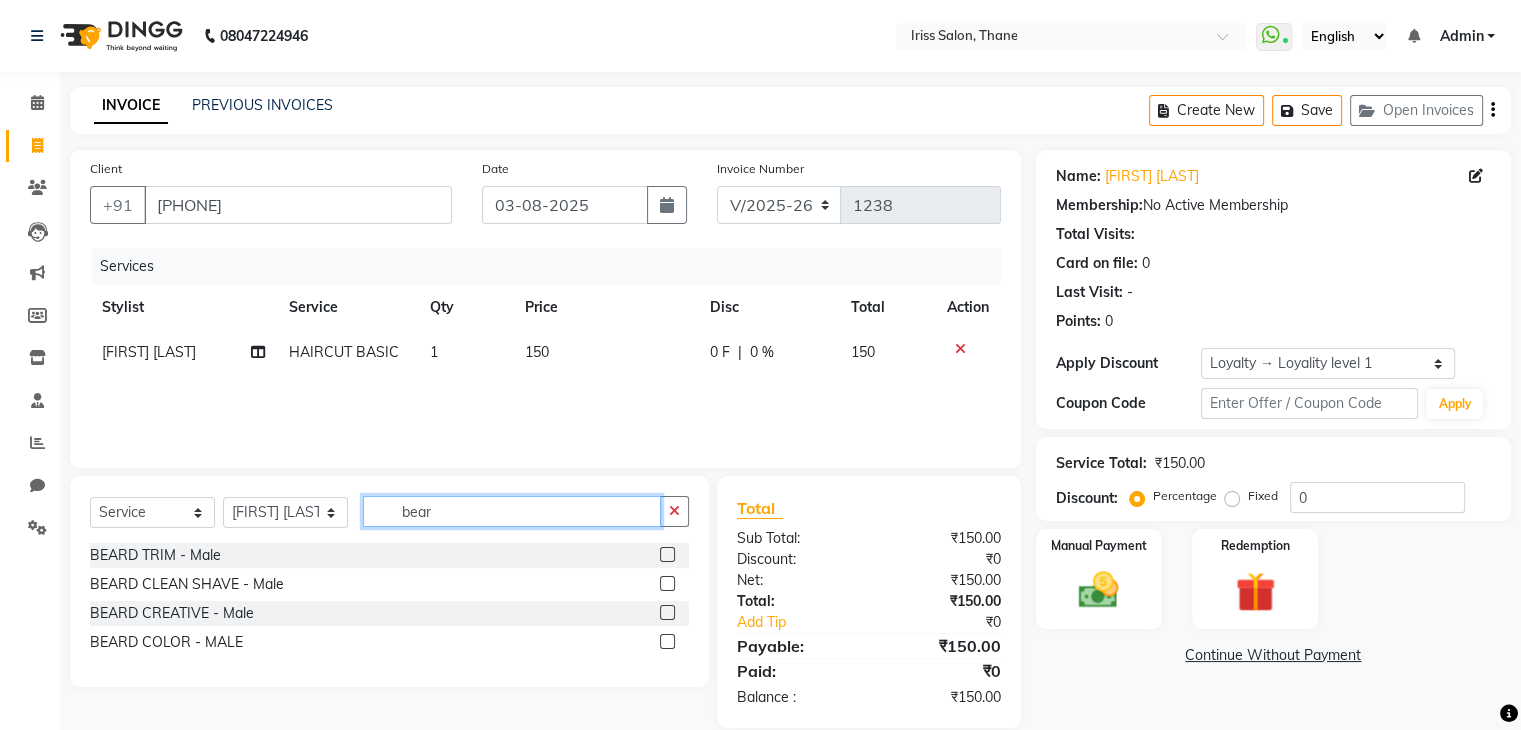 type on "bear" 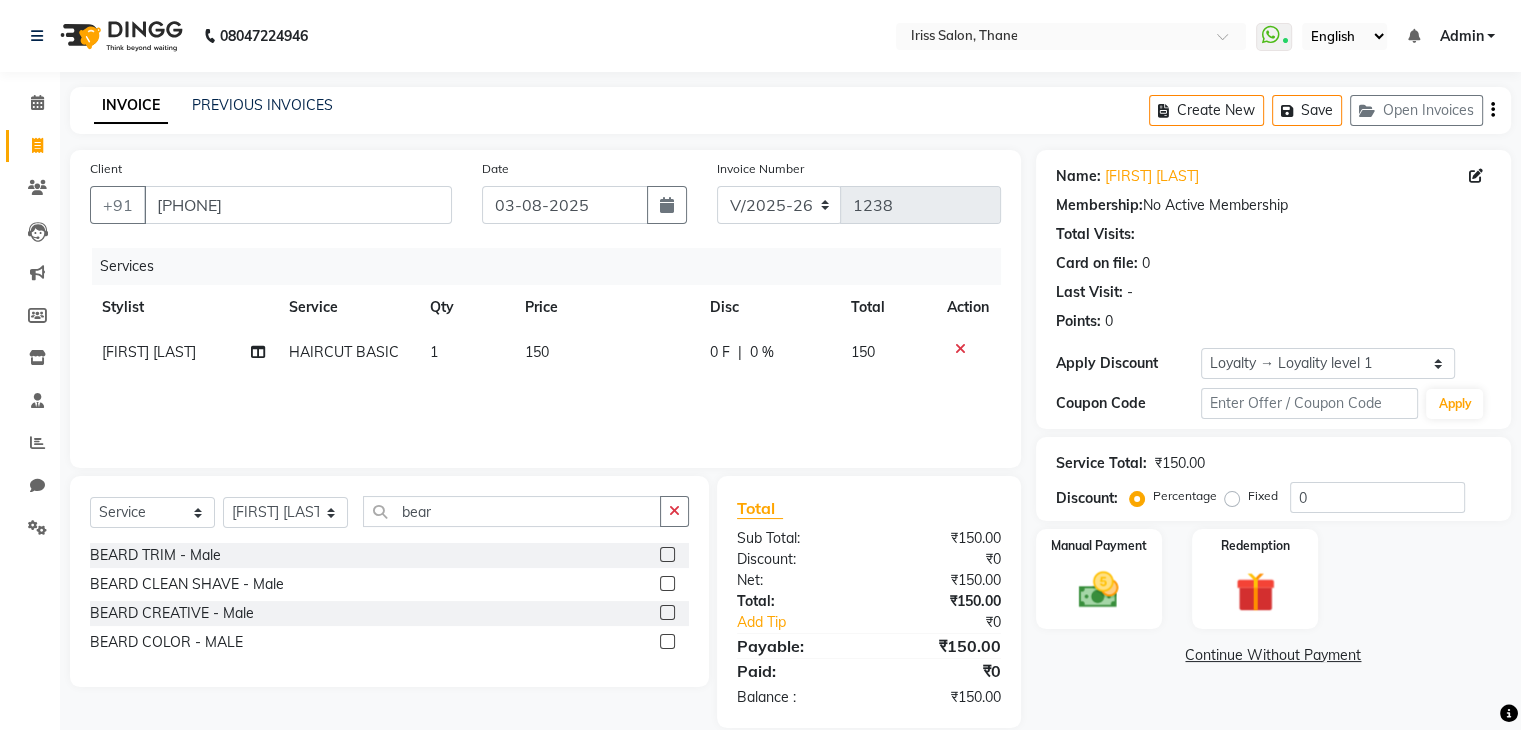 click 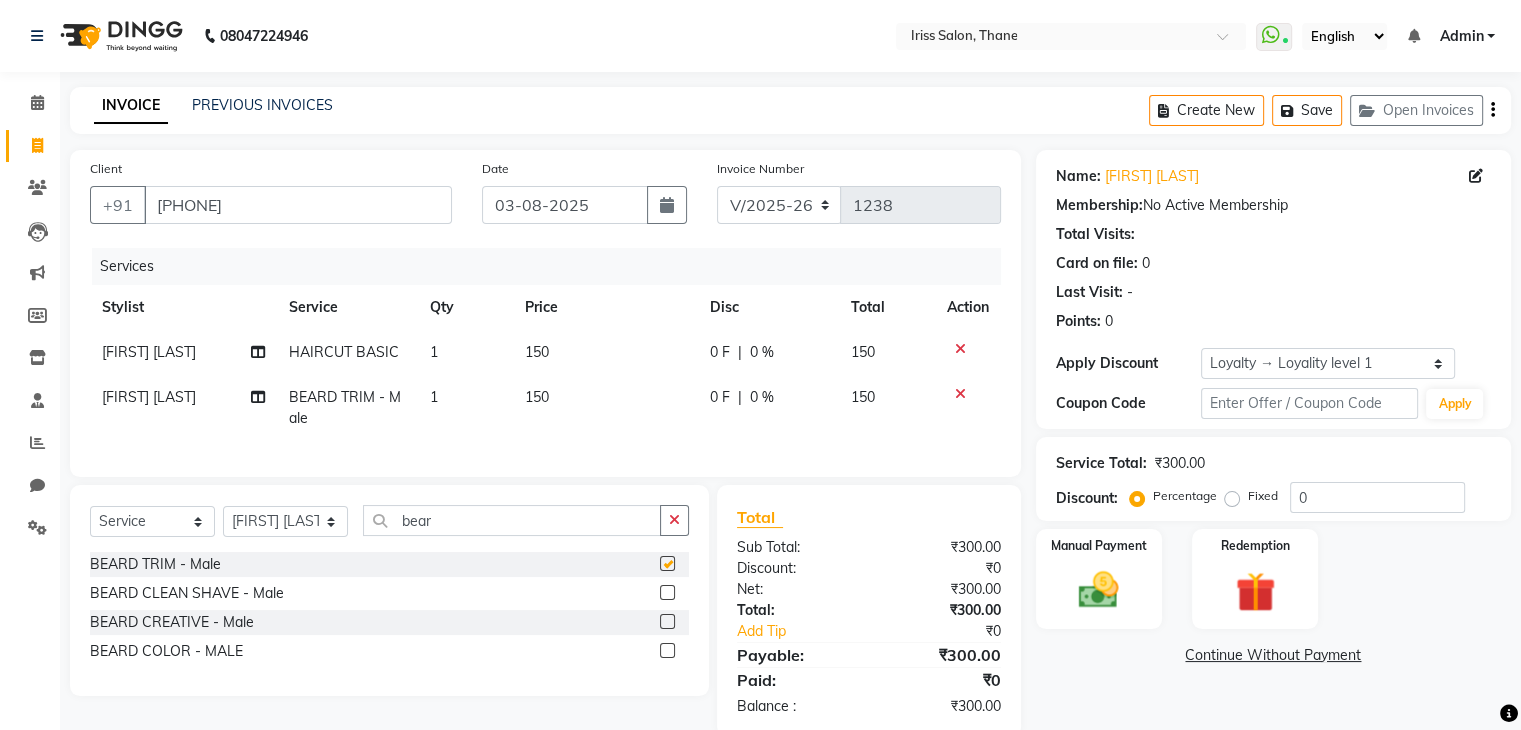 checkbox on "false" 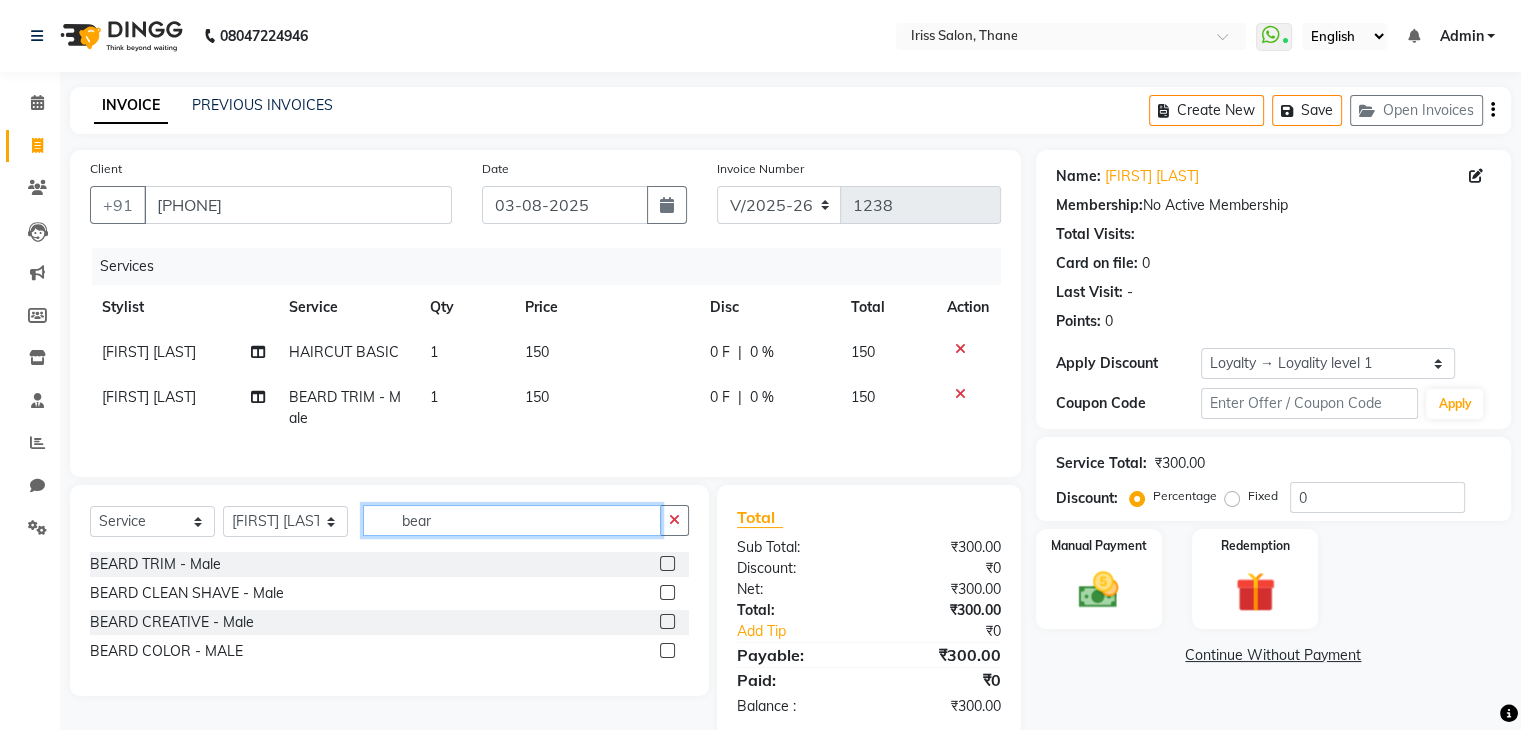 click on "bear" 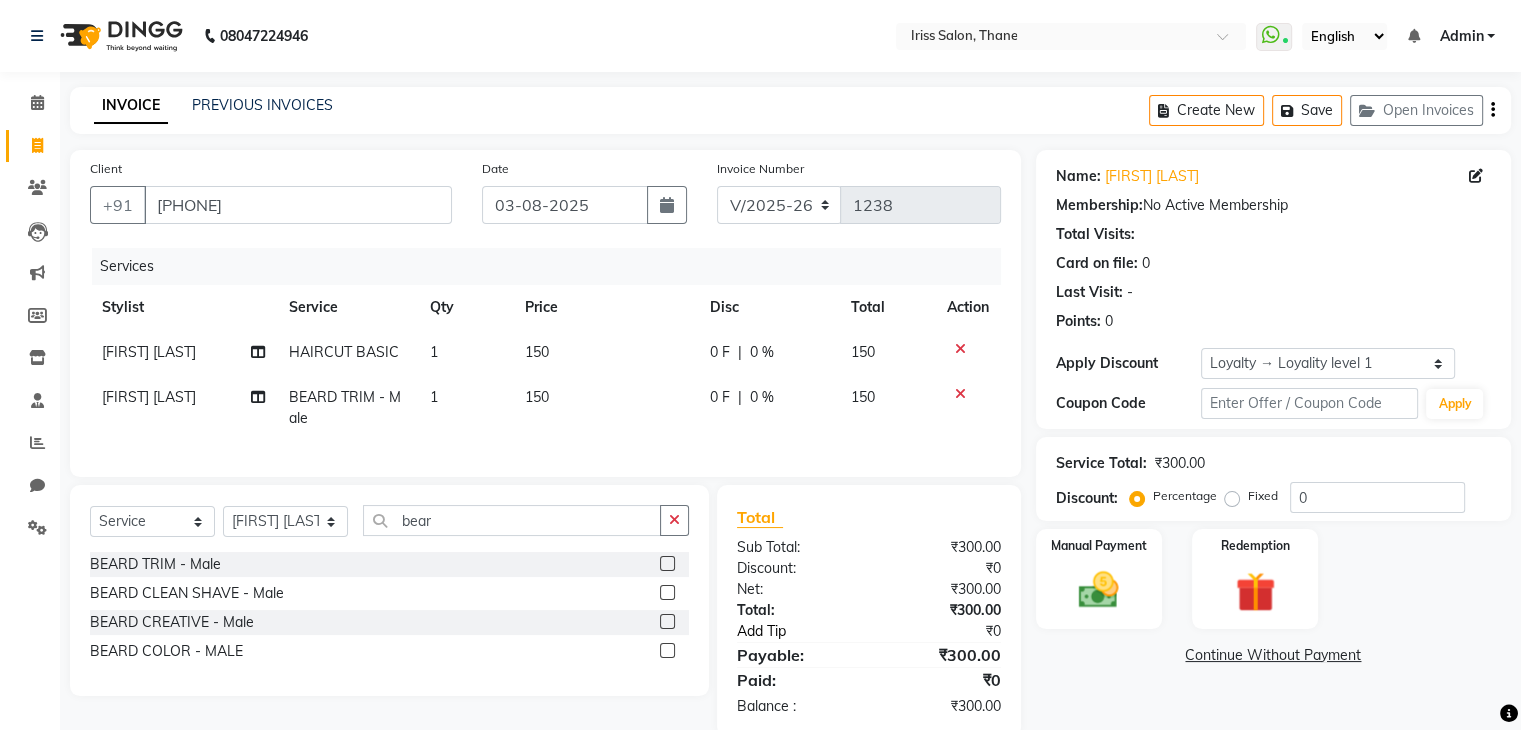 click on "Add Tip" 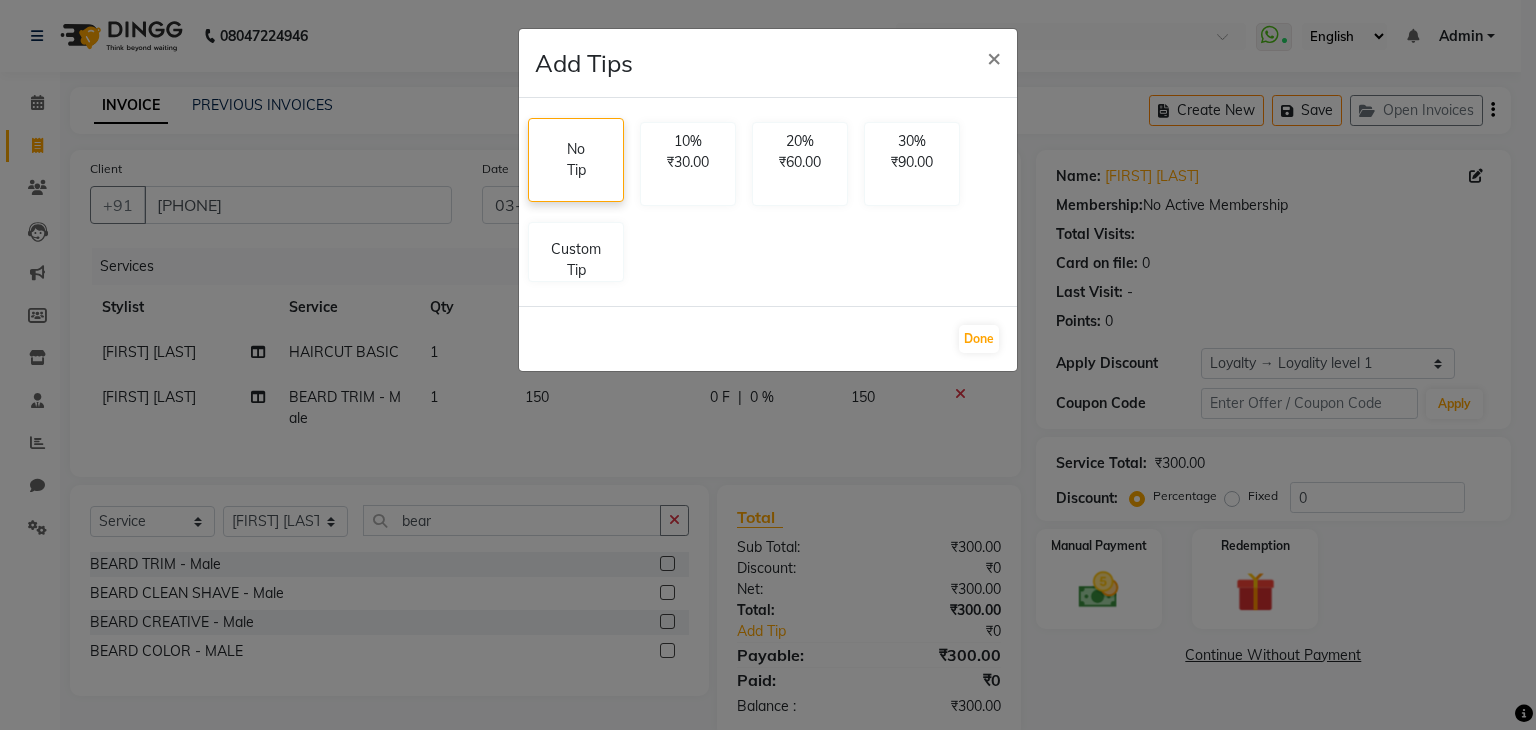 click on "No Tip" 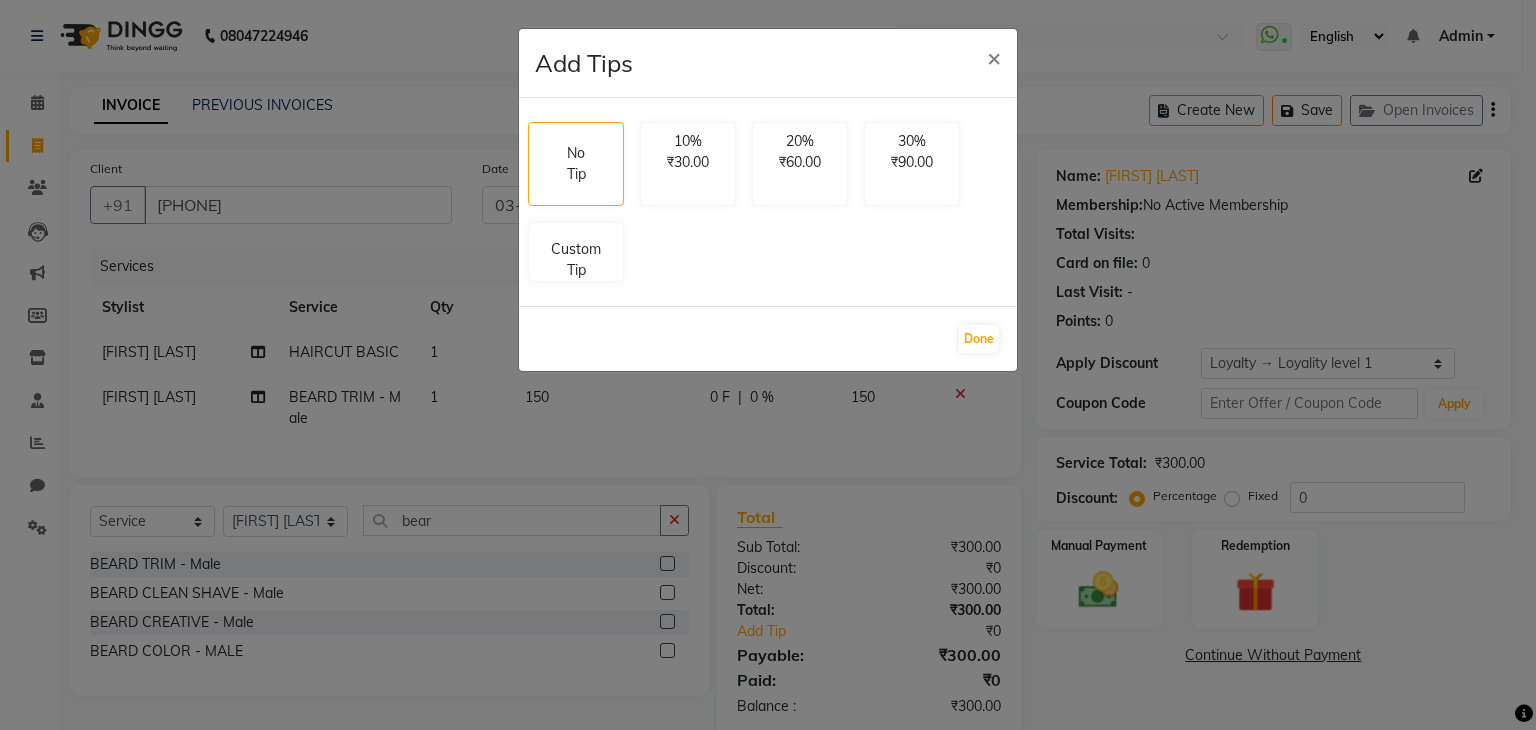 click on "No Tip 10% ₹30.00 20% ₹60.00 30% ₹90.00 Custom Tip" 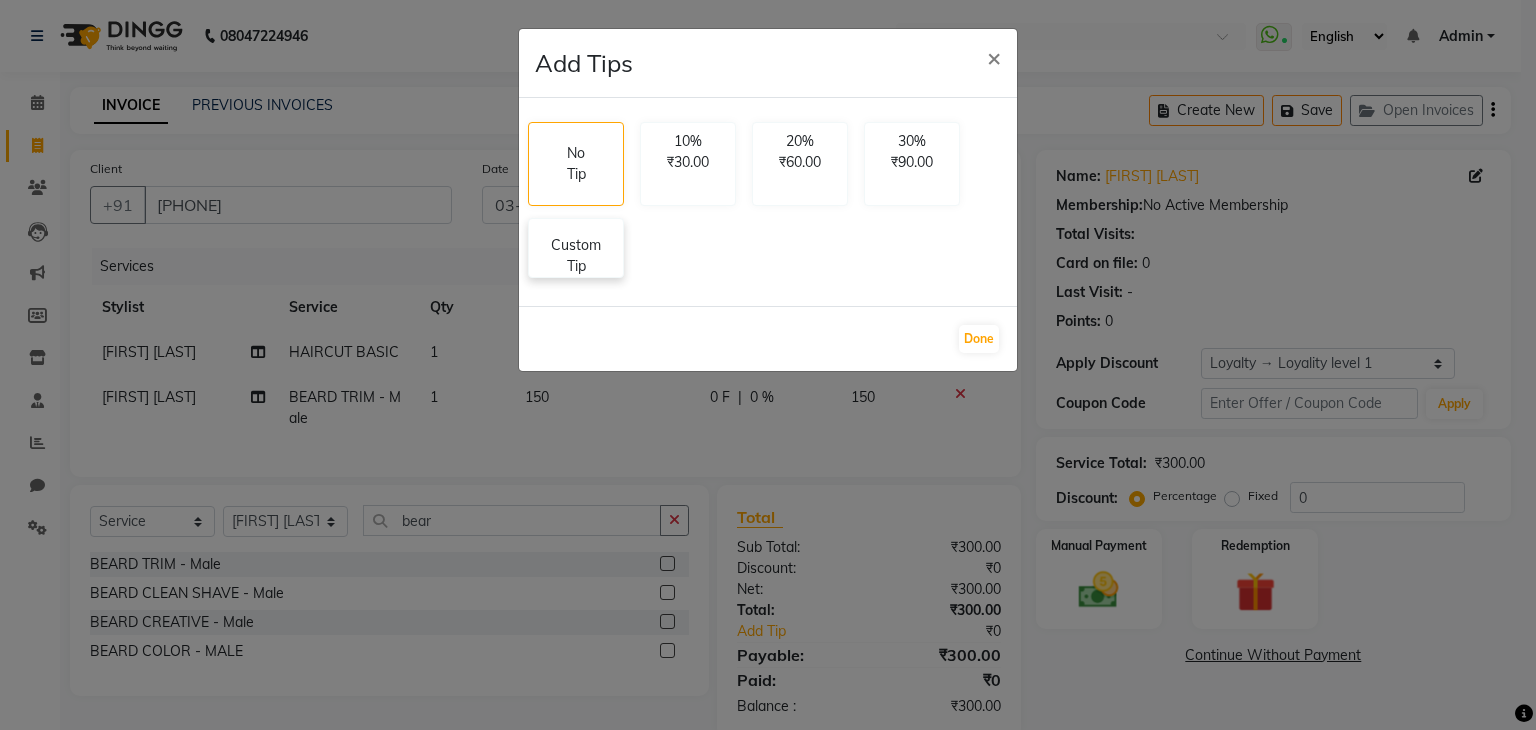 click on "Custom Tip" 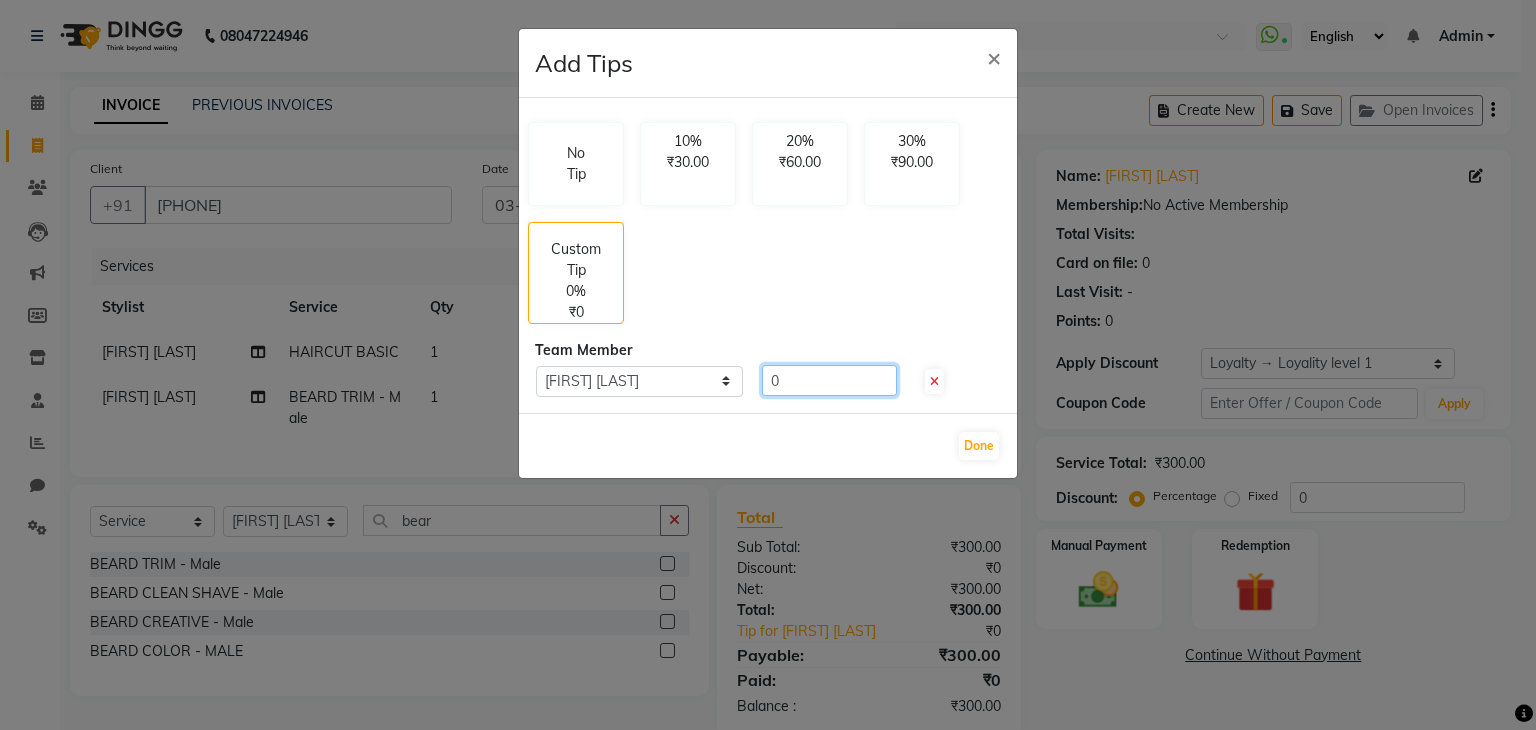 click on "0" 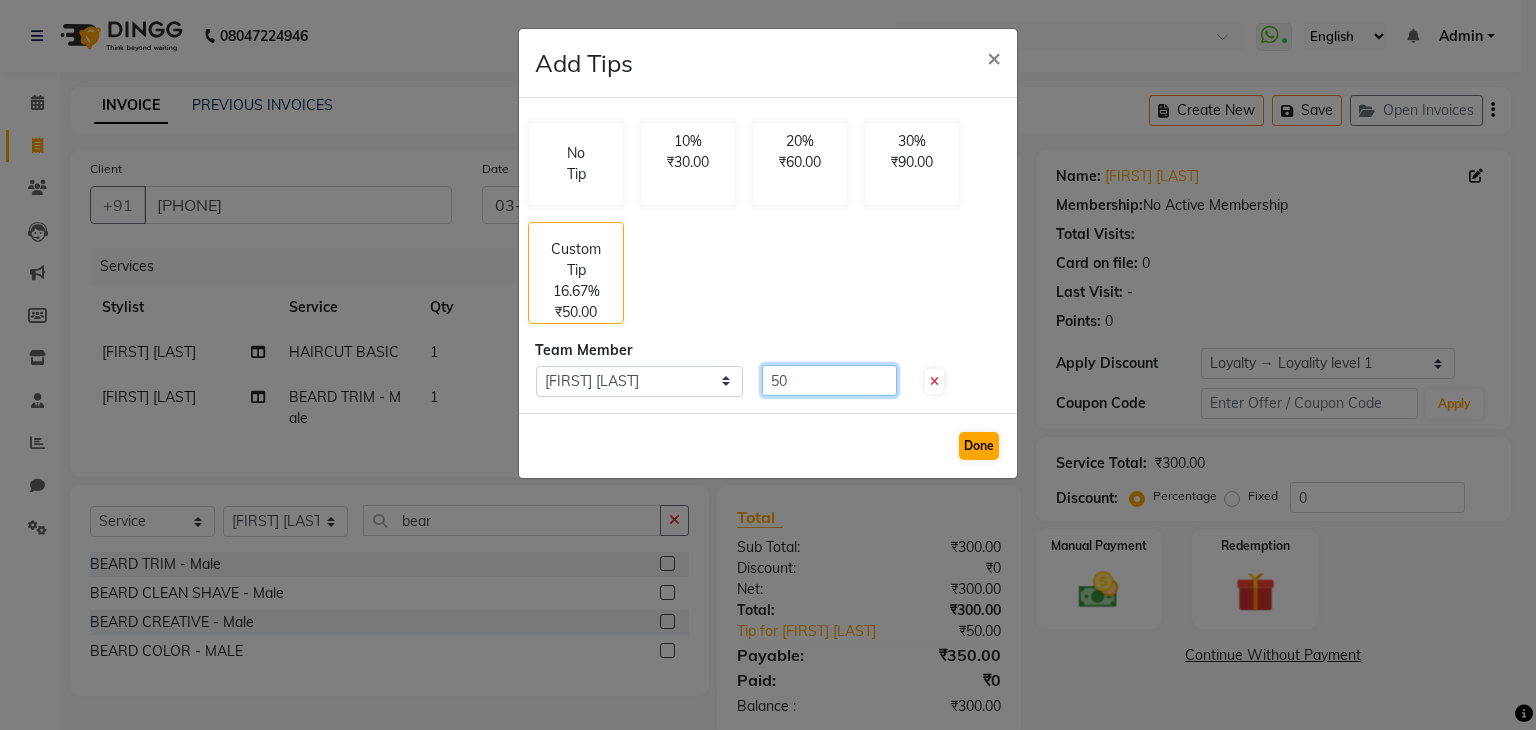 type on "50" 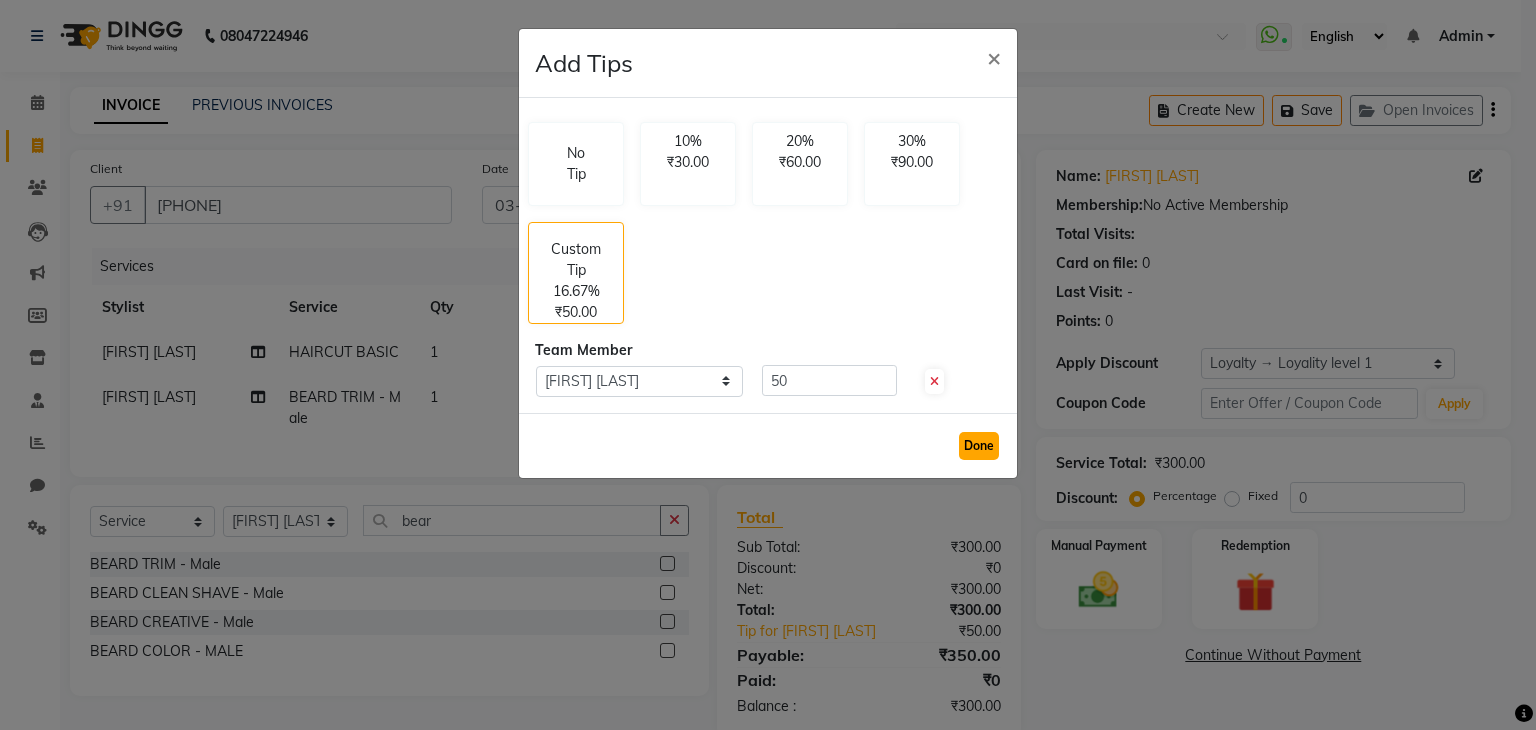 click on "Done" 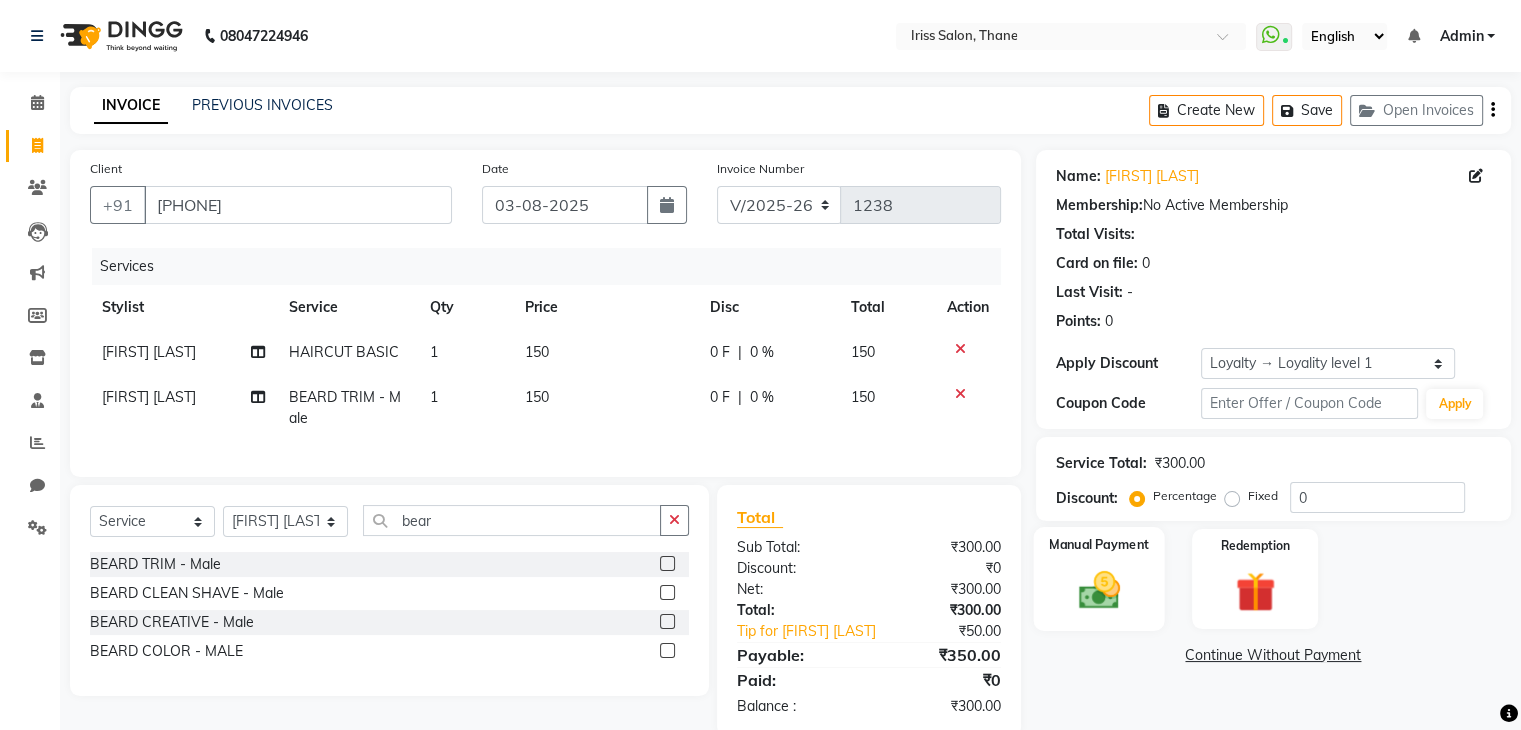 click 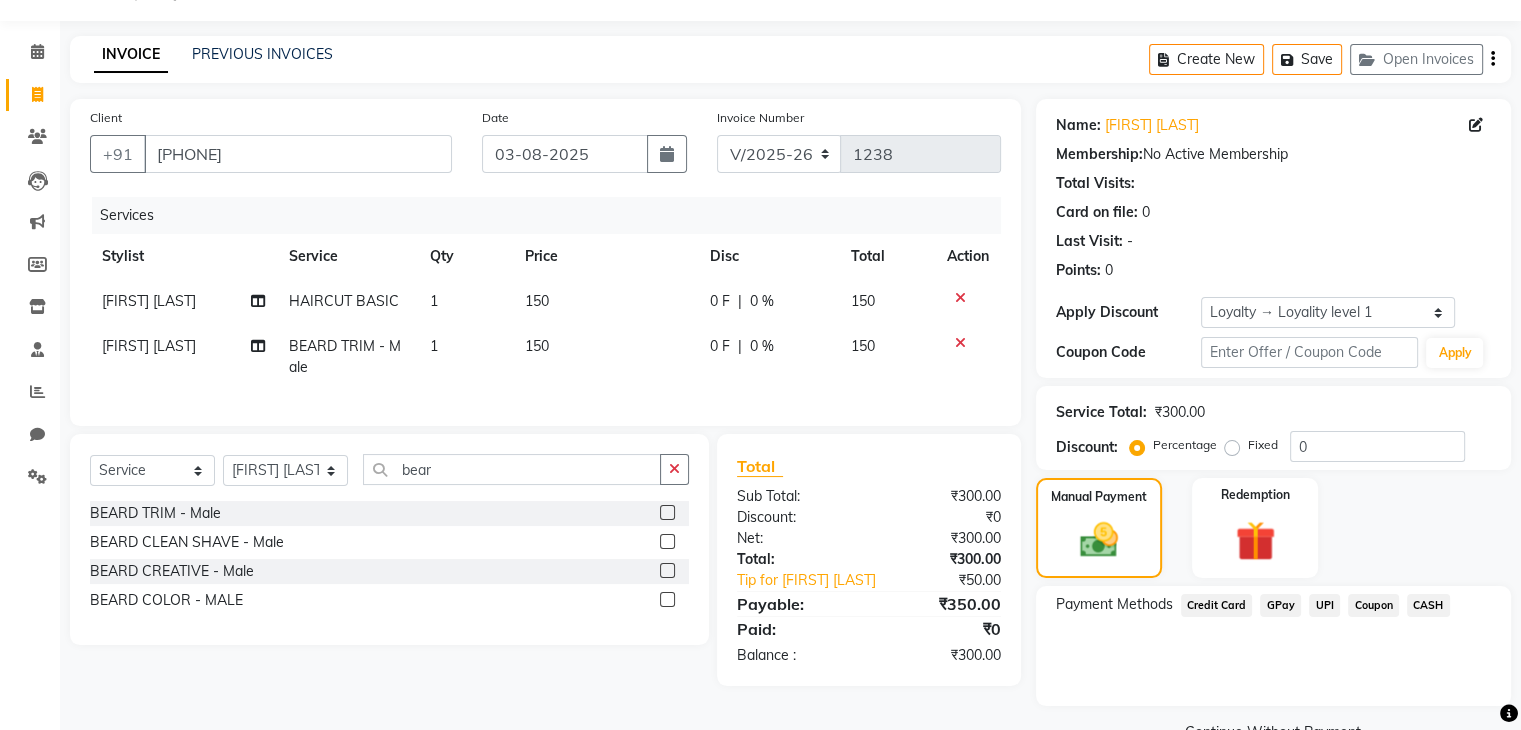 scroll, scrollTop: 97, scrollLeft: 0, axis: vertical 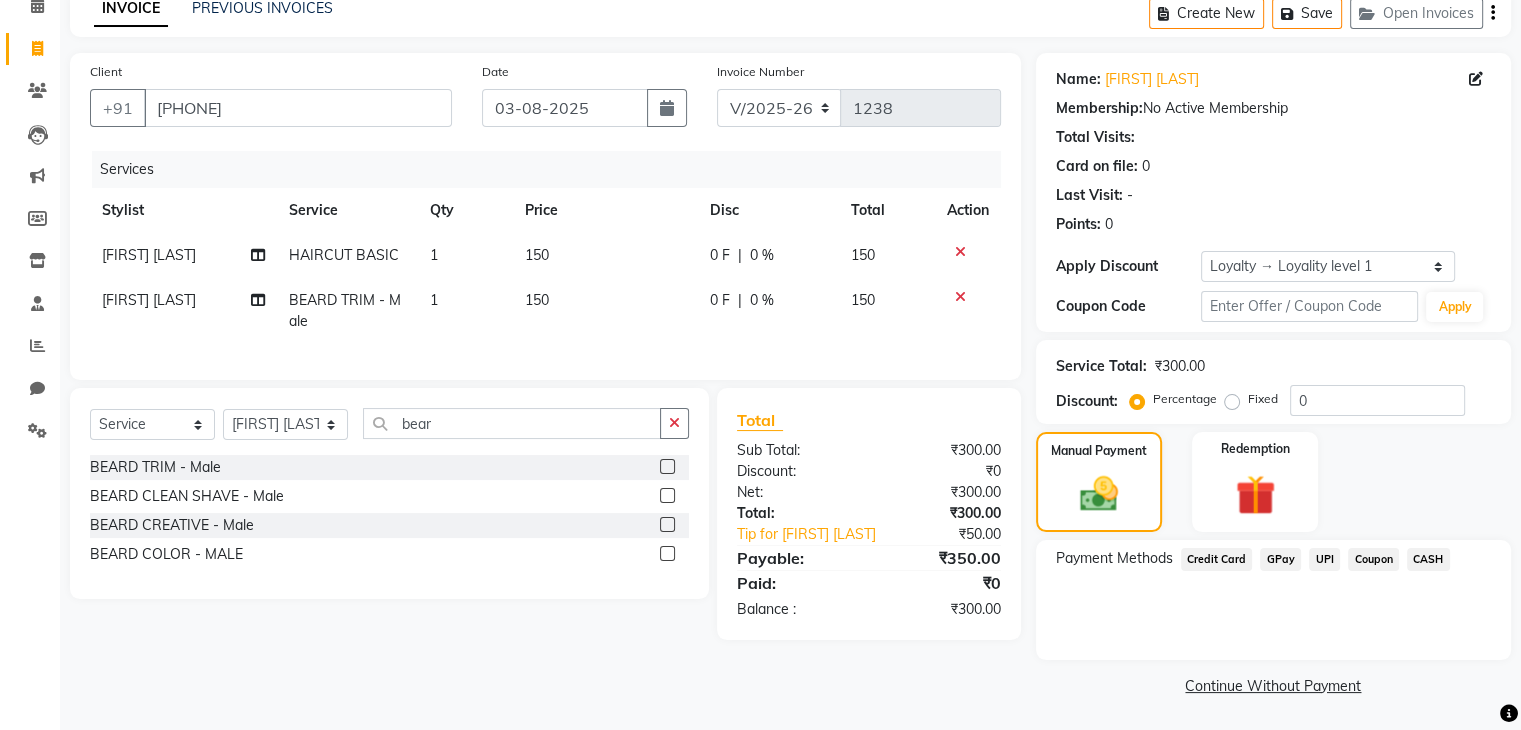 click on "UPI" 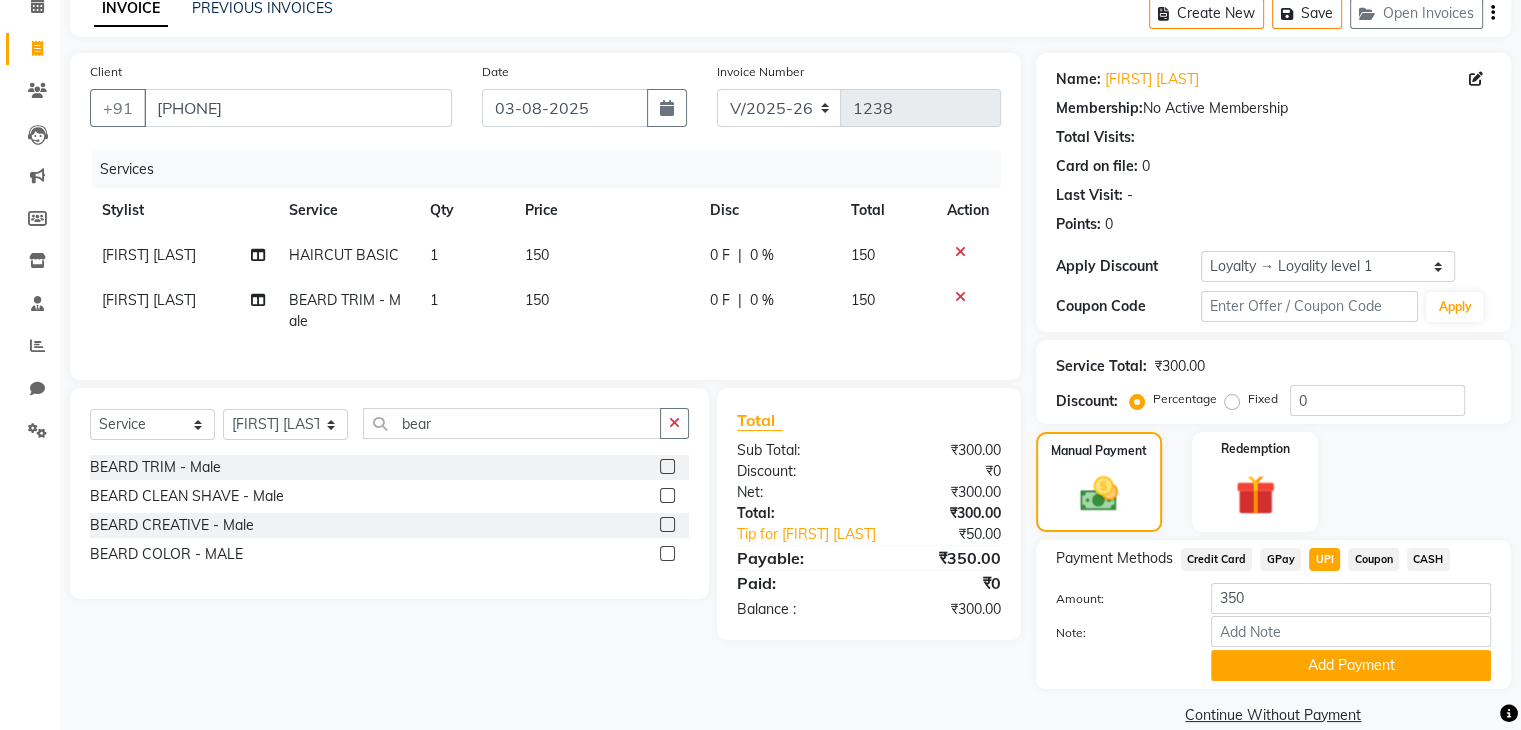 scroll, scrollTop: 128, scrollLeft: 0, axis: vertical 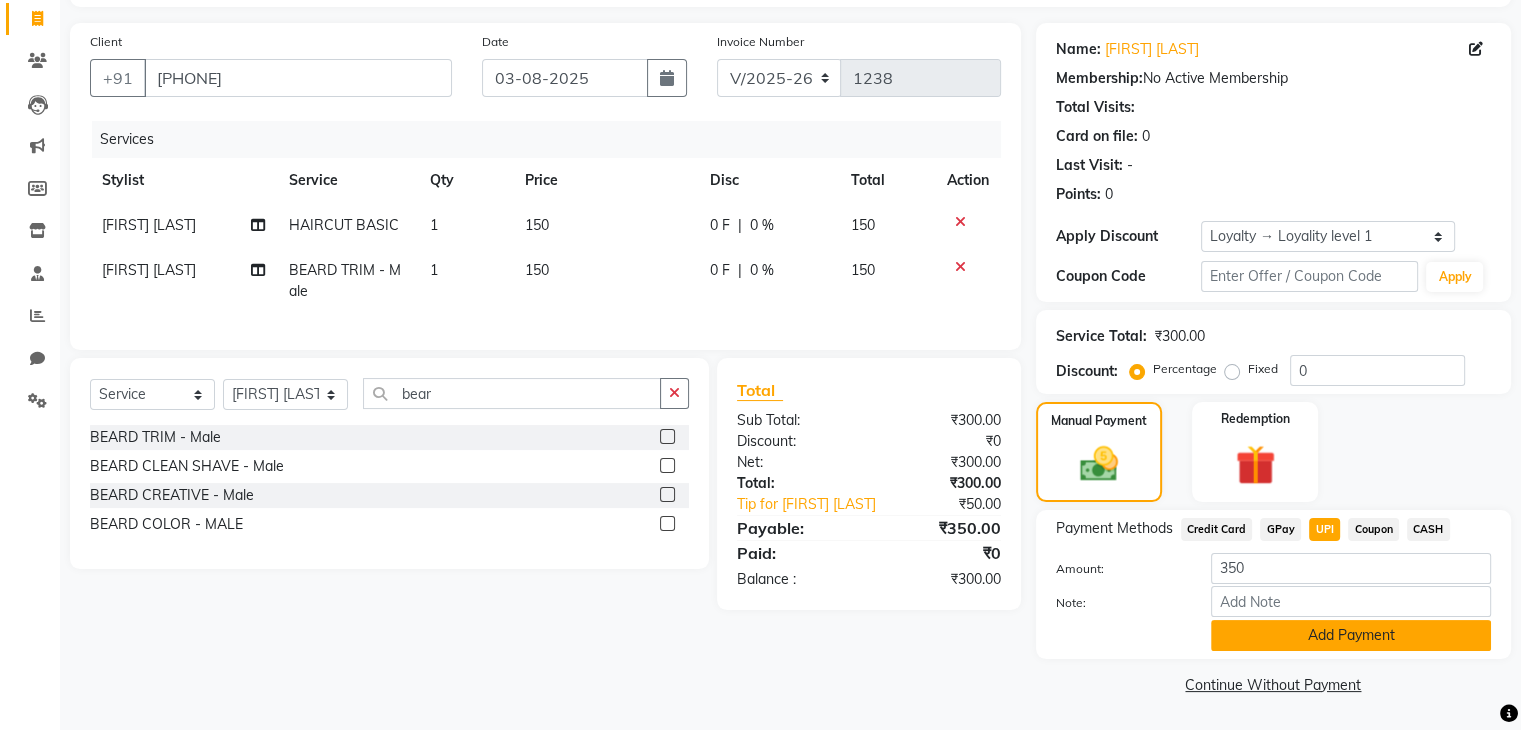 click on "Add Payment" 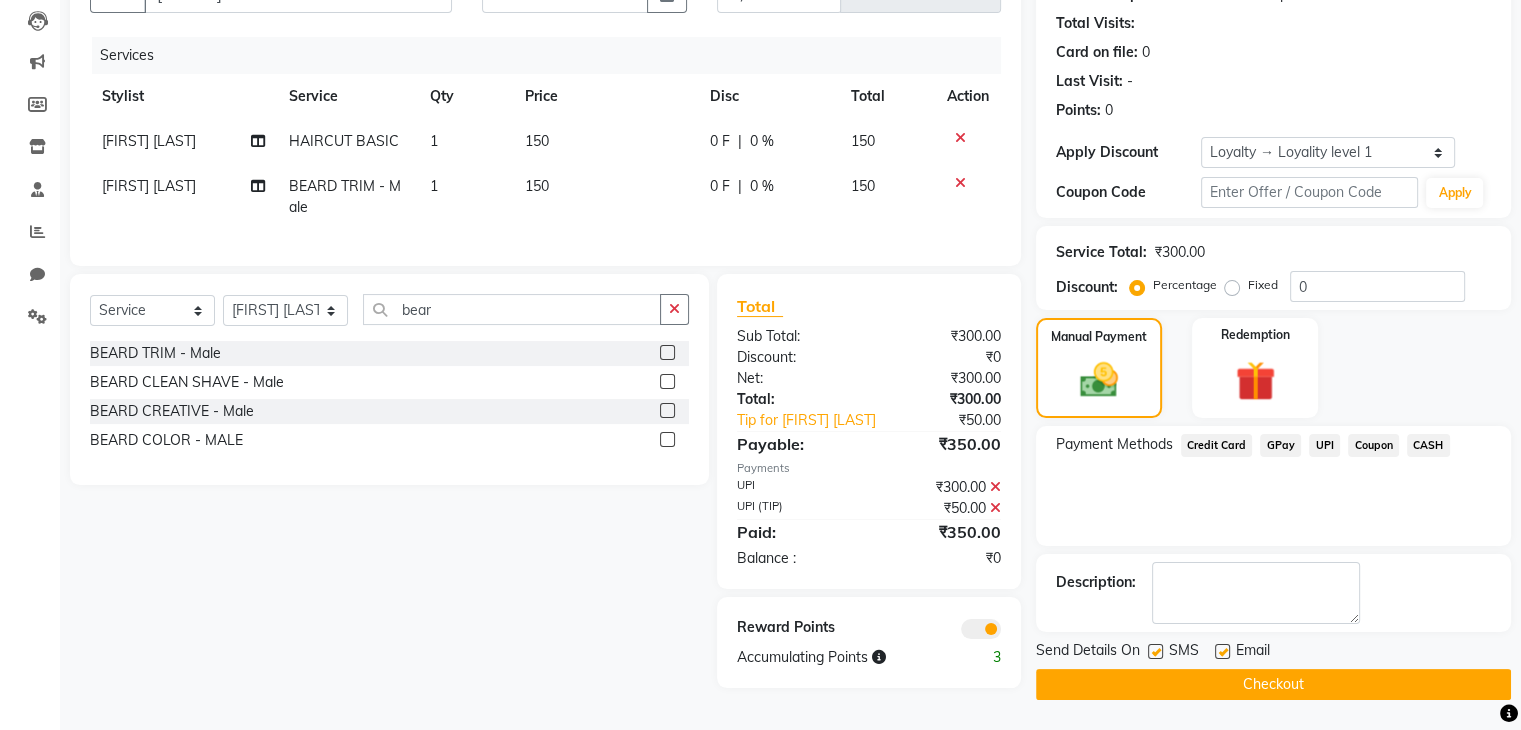 scroll, scrollTop: 236, scrollLeft: 0, axis: vertical 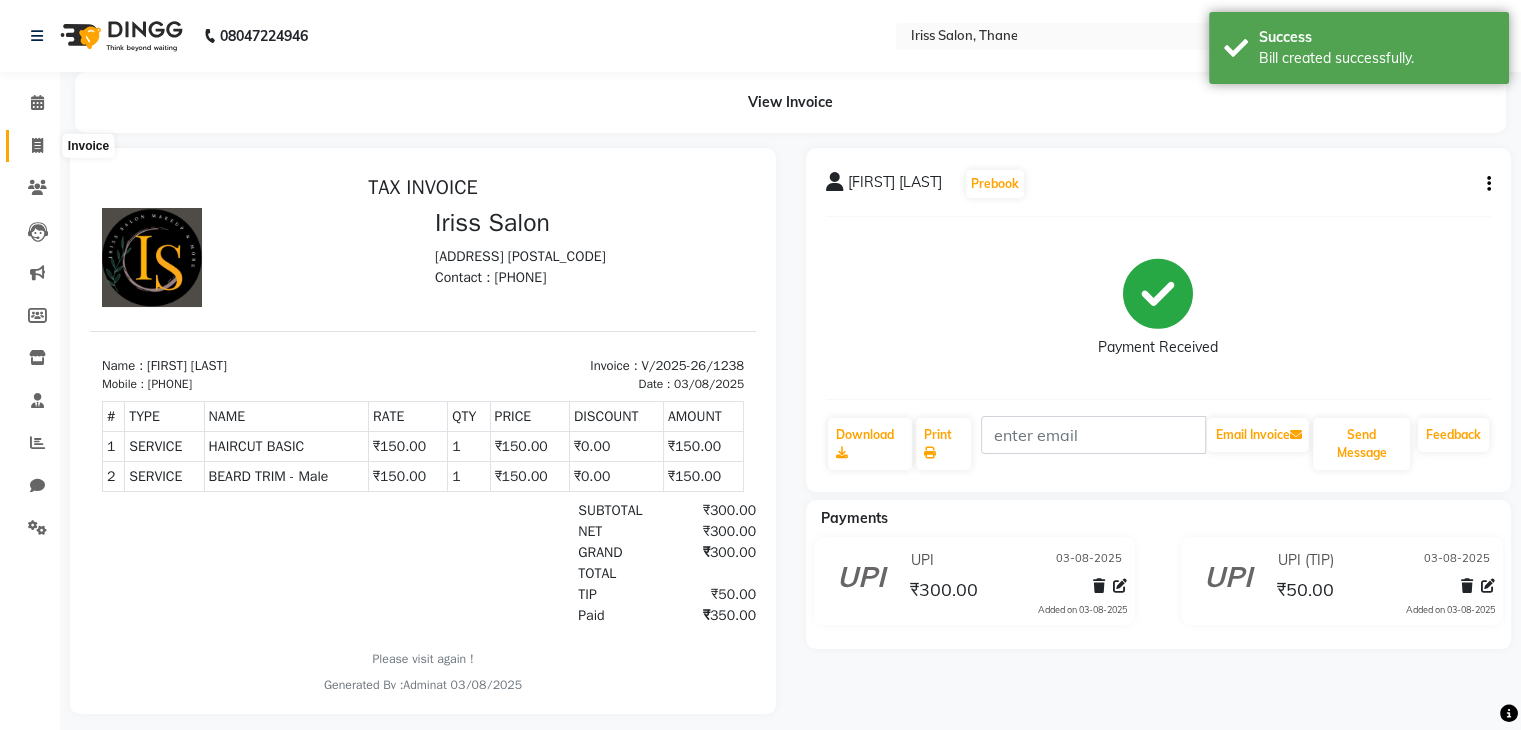 click 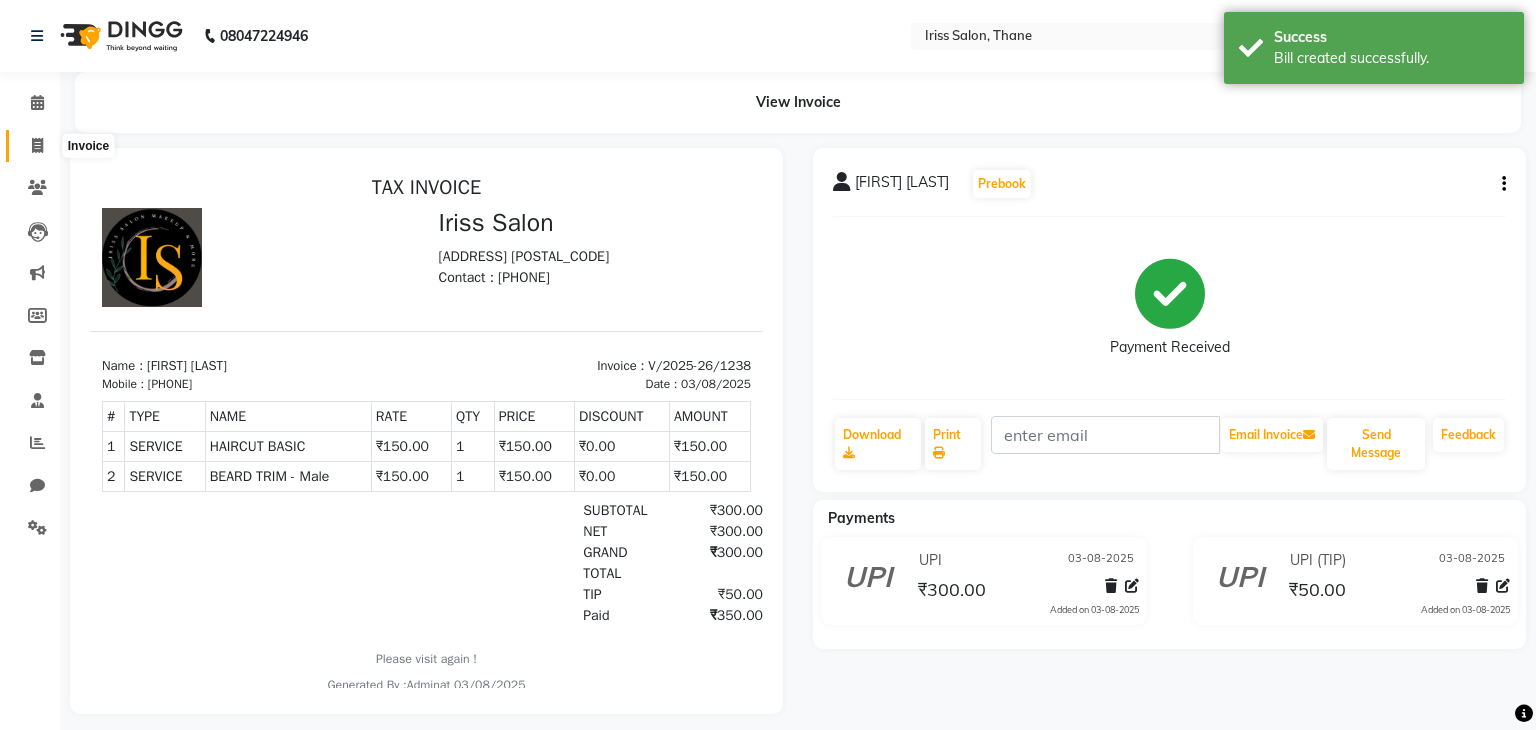 select on "service" 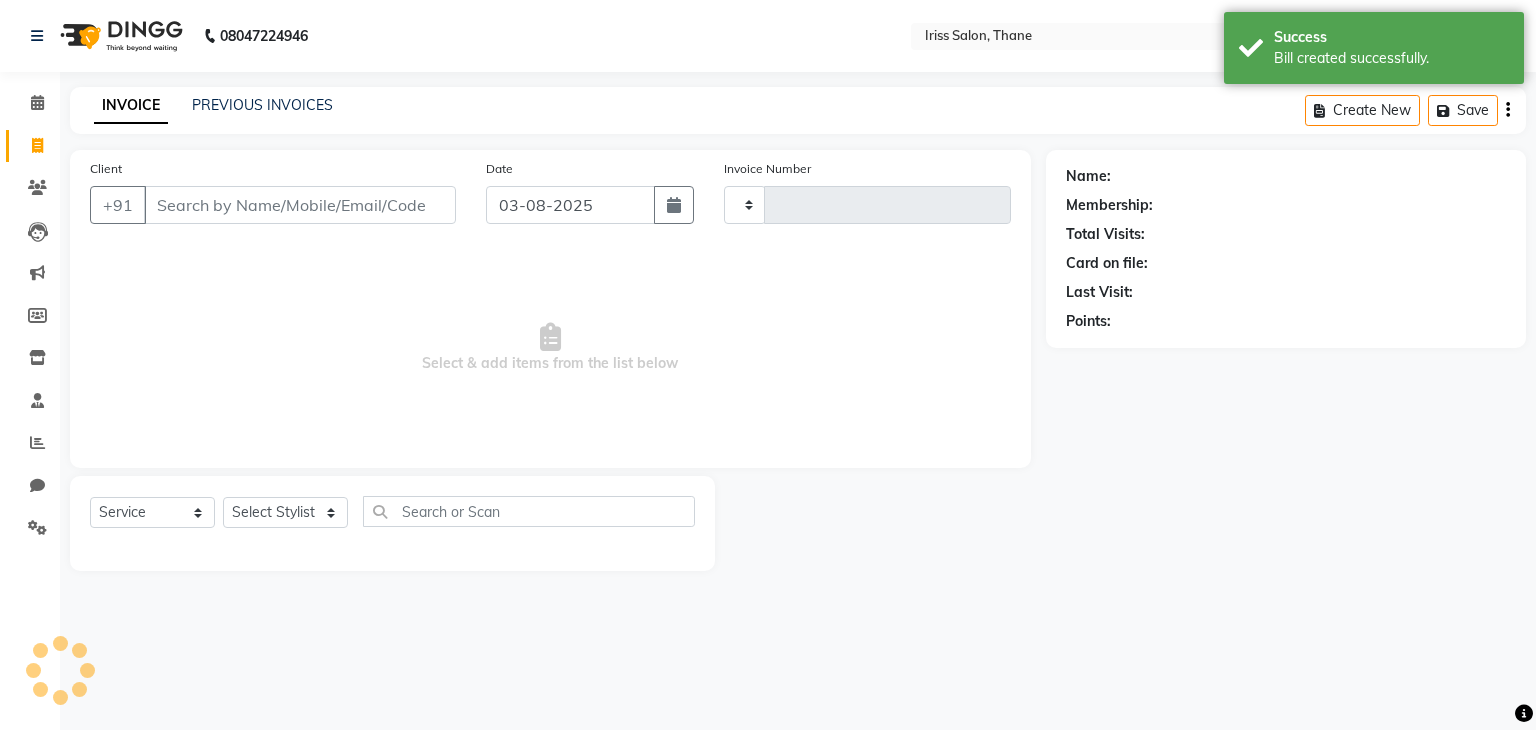 type on "1239" 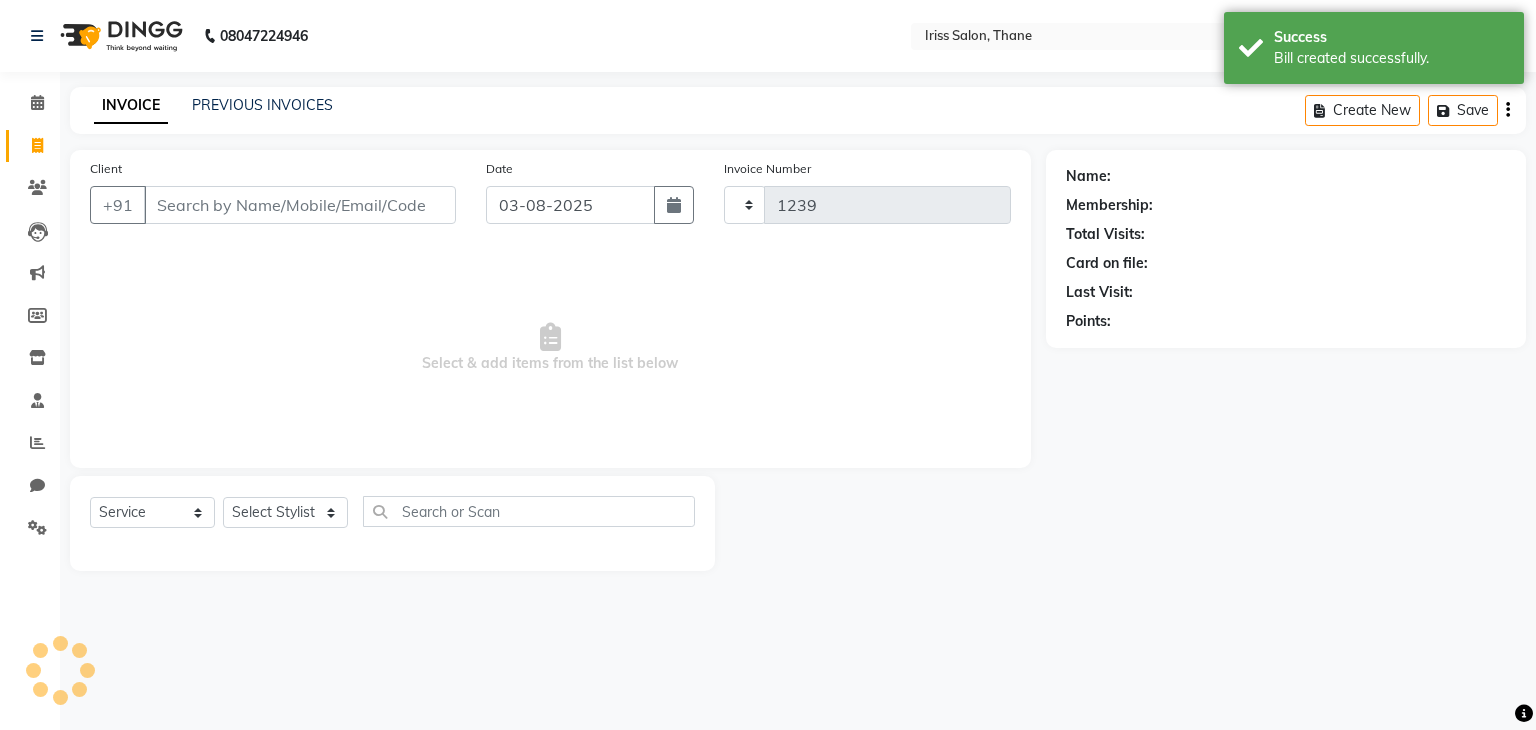 select on "7676" 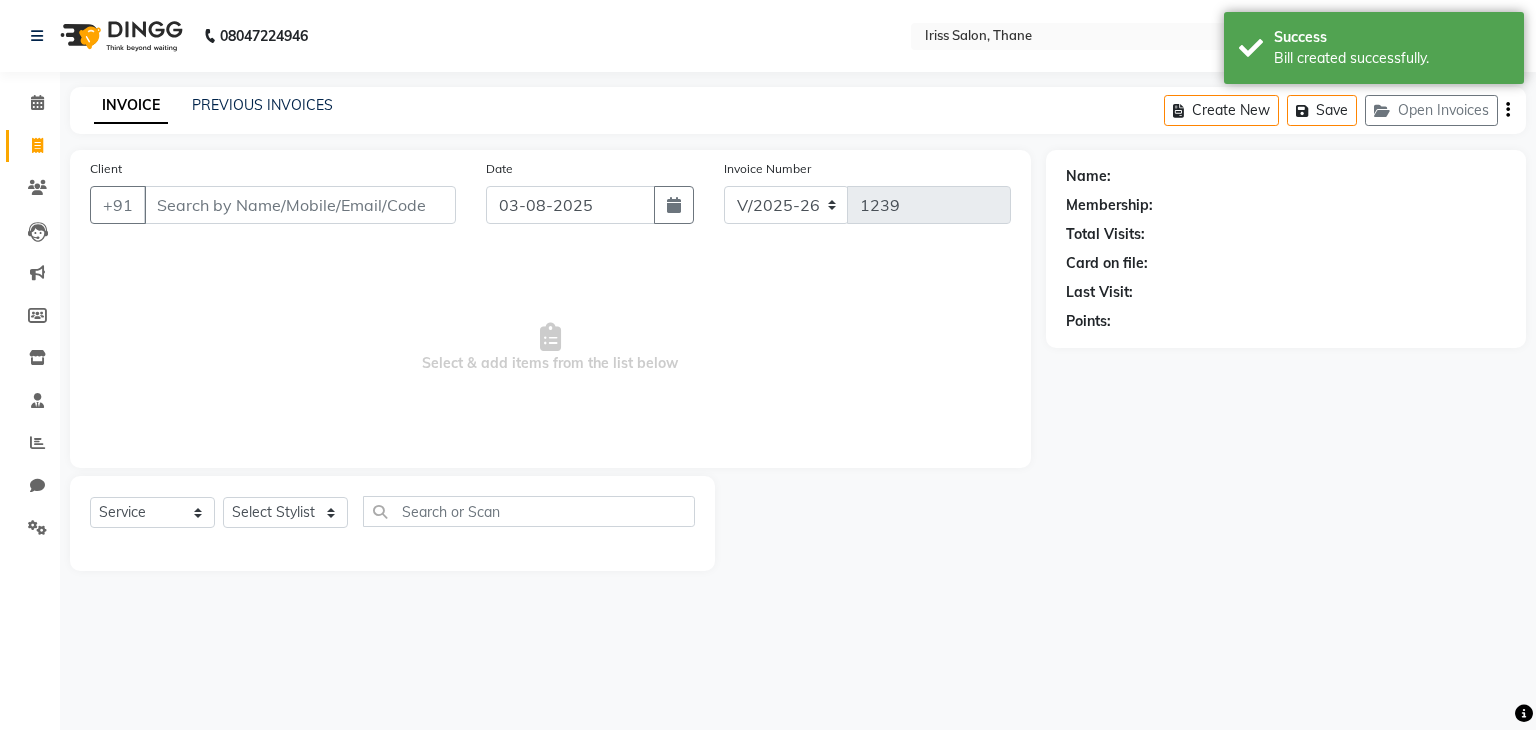 select on "product" 